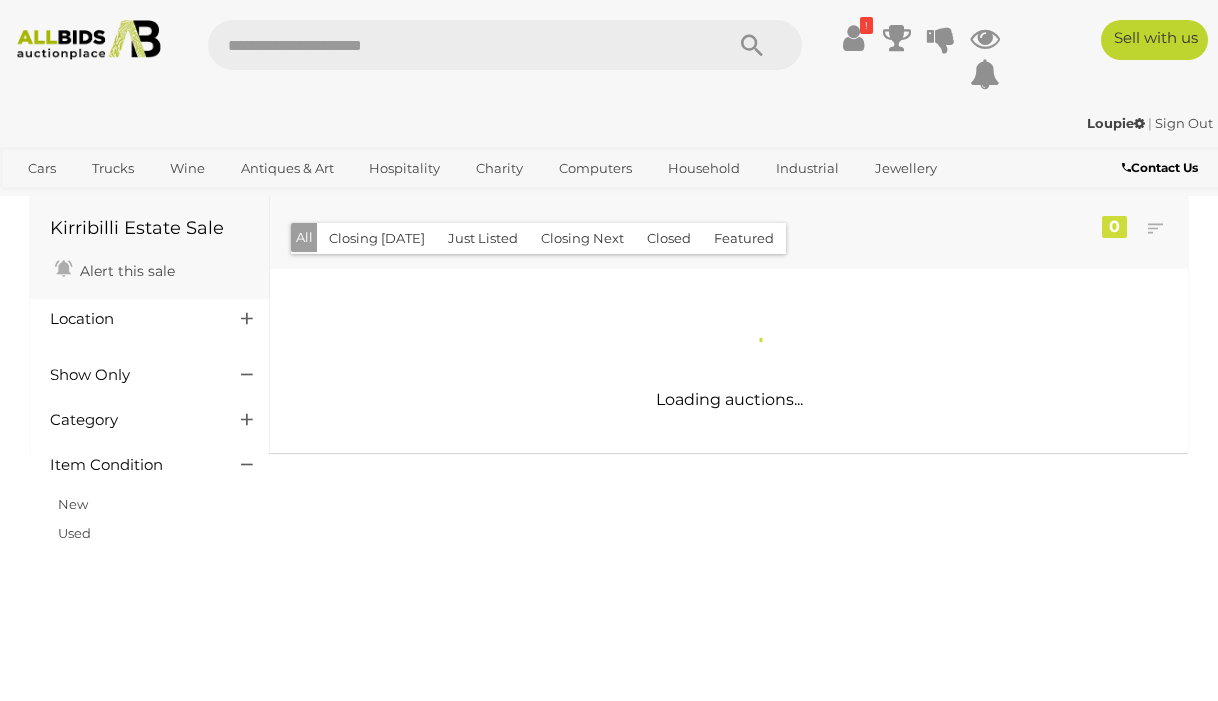 scroll, scrollTop: 0, scrollLeft: 0, axis: both 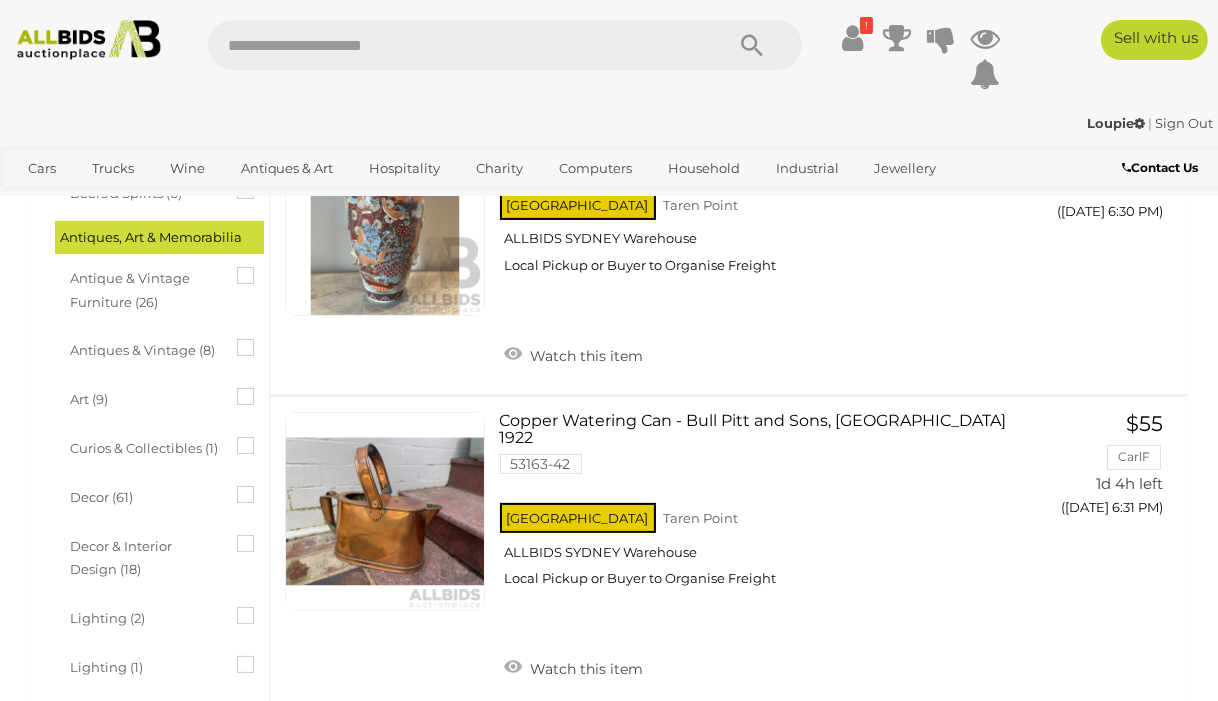 click at bounding box center [89, 40] 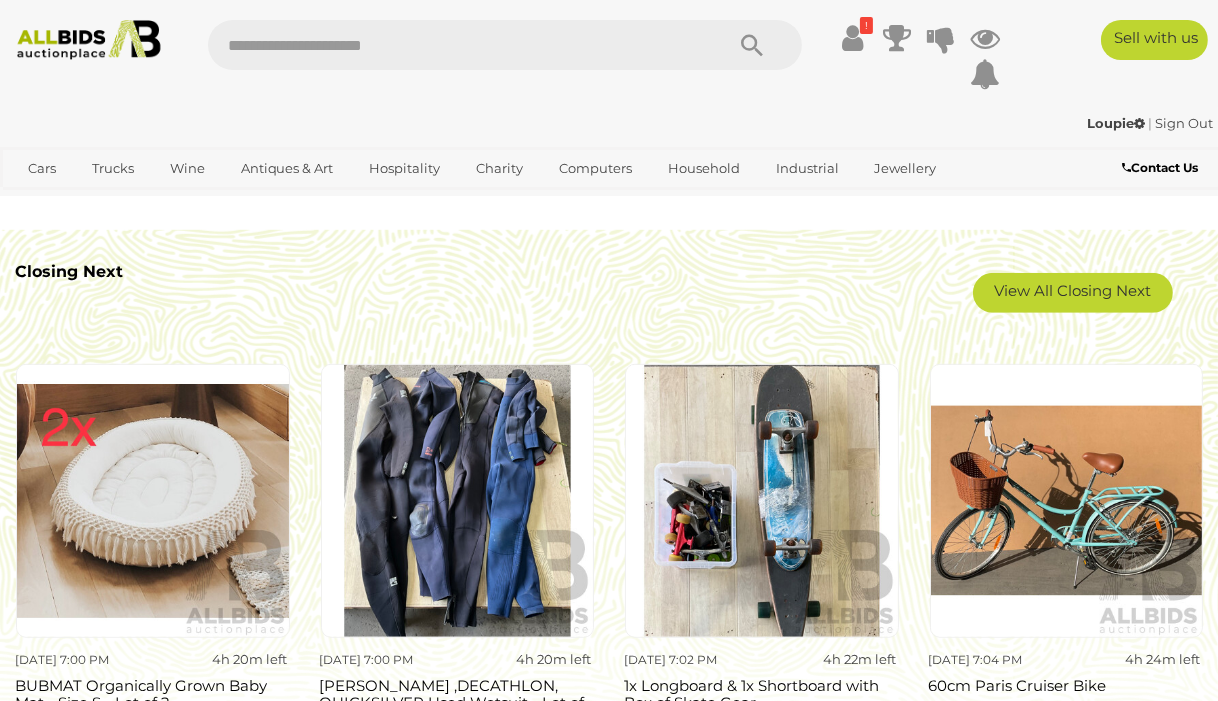 scroll, scrollTop: 1500, scrollLeft: 0, axis: vertical 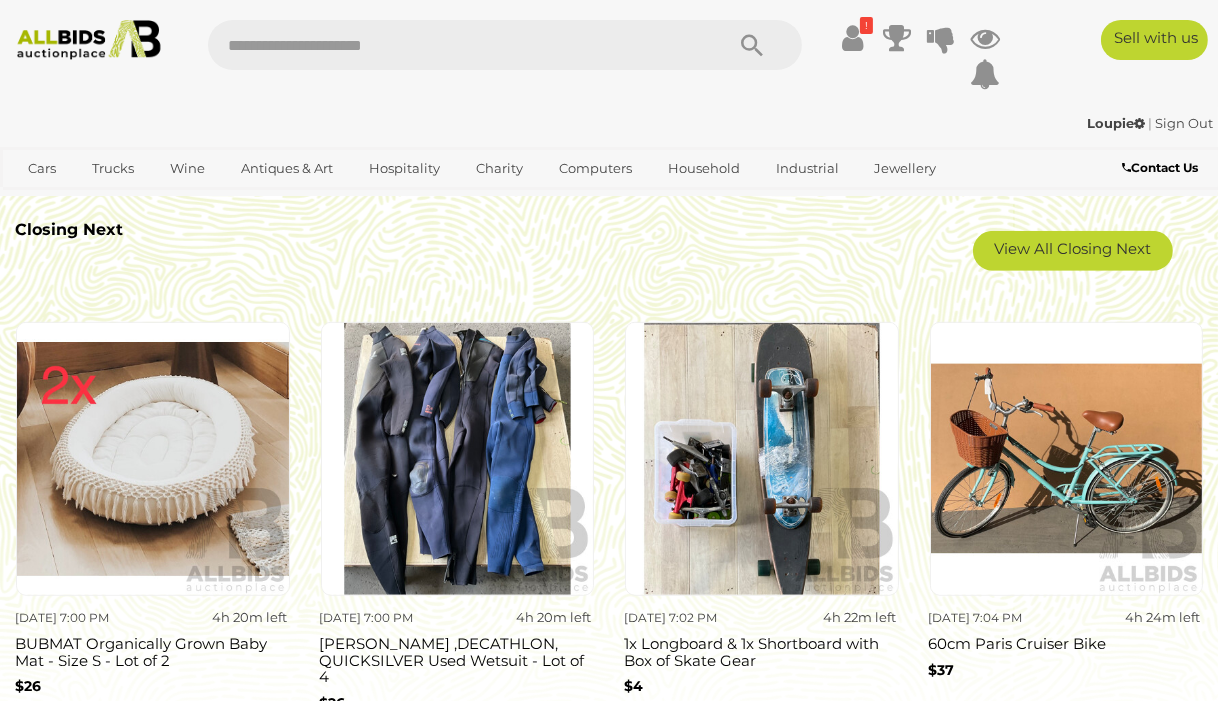 click on "View All Closing Next" at bounding box center [1073, 251] 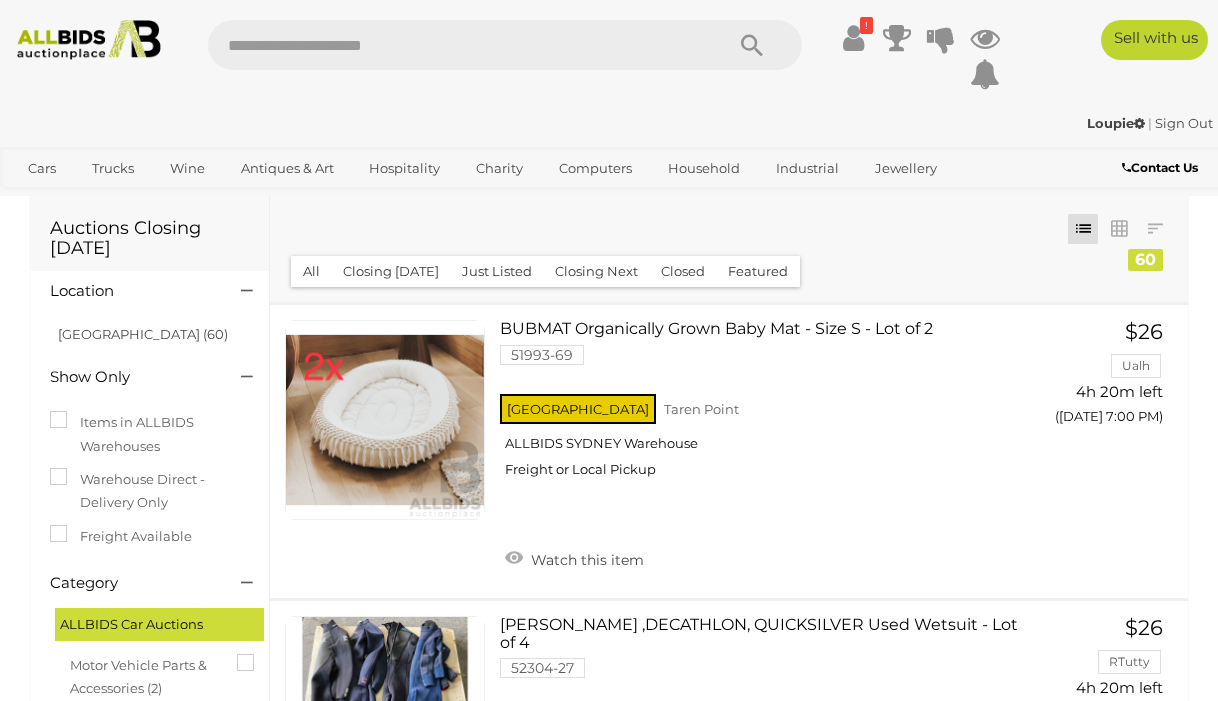 scroll, scrollTop: 0, scrollLeft: 0, axis: both 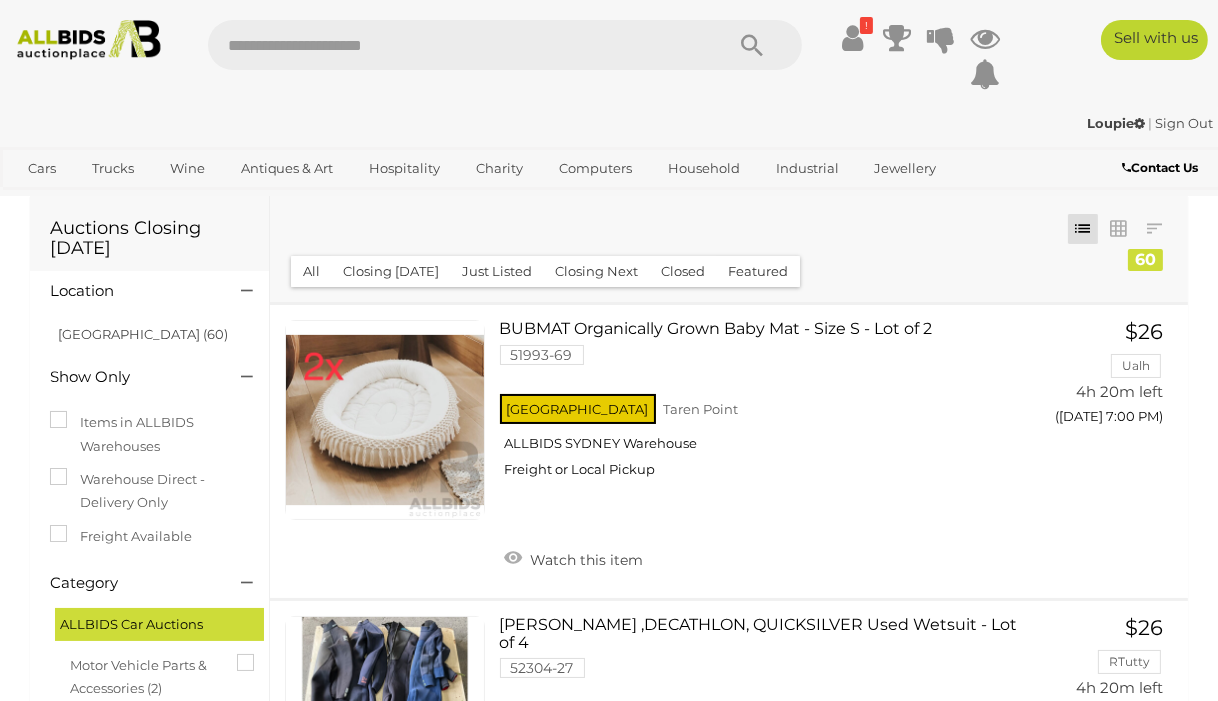 click at bounding box center [89, 40] 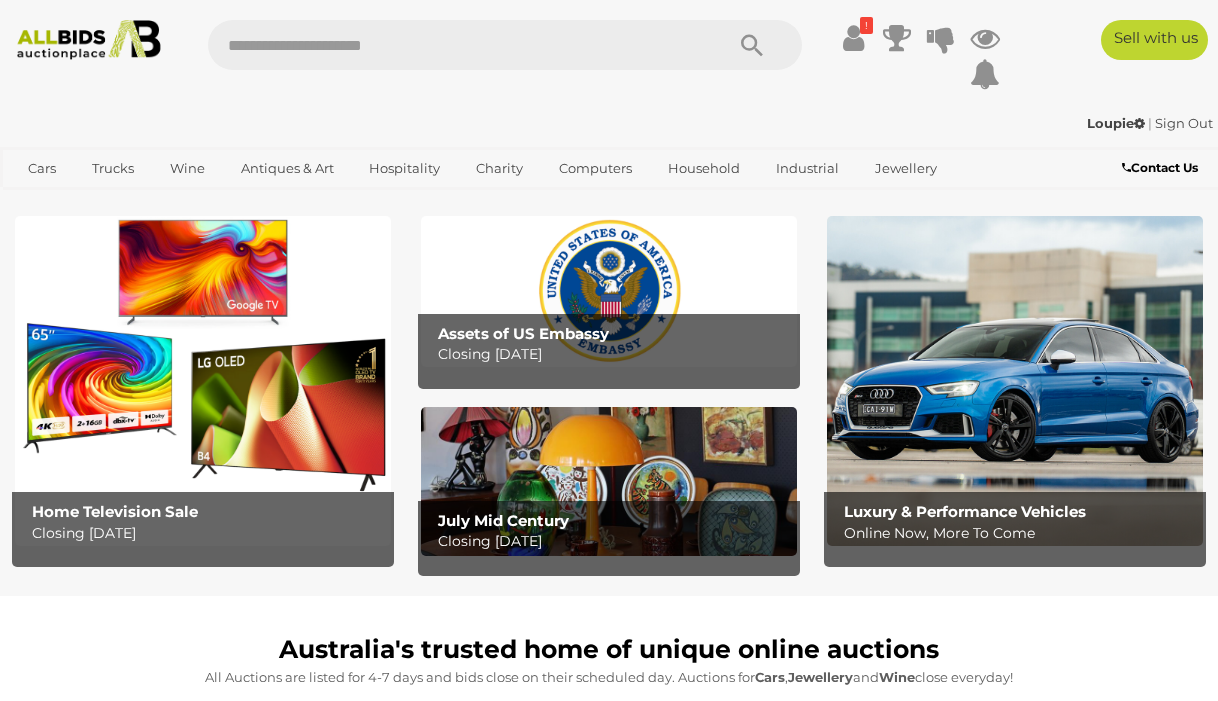 scroll, scrollTop: 0, scrollLeft: 0, axis: both 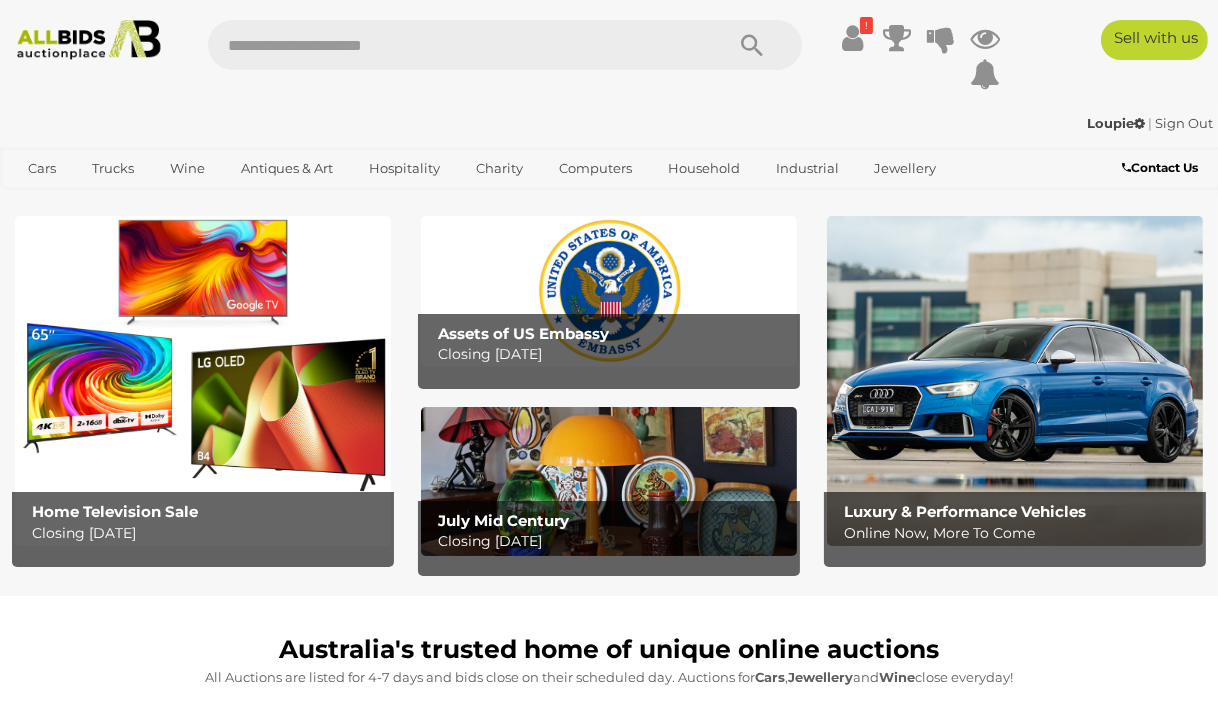 click at bounding box center [609, 291] 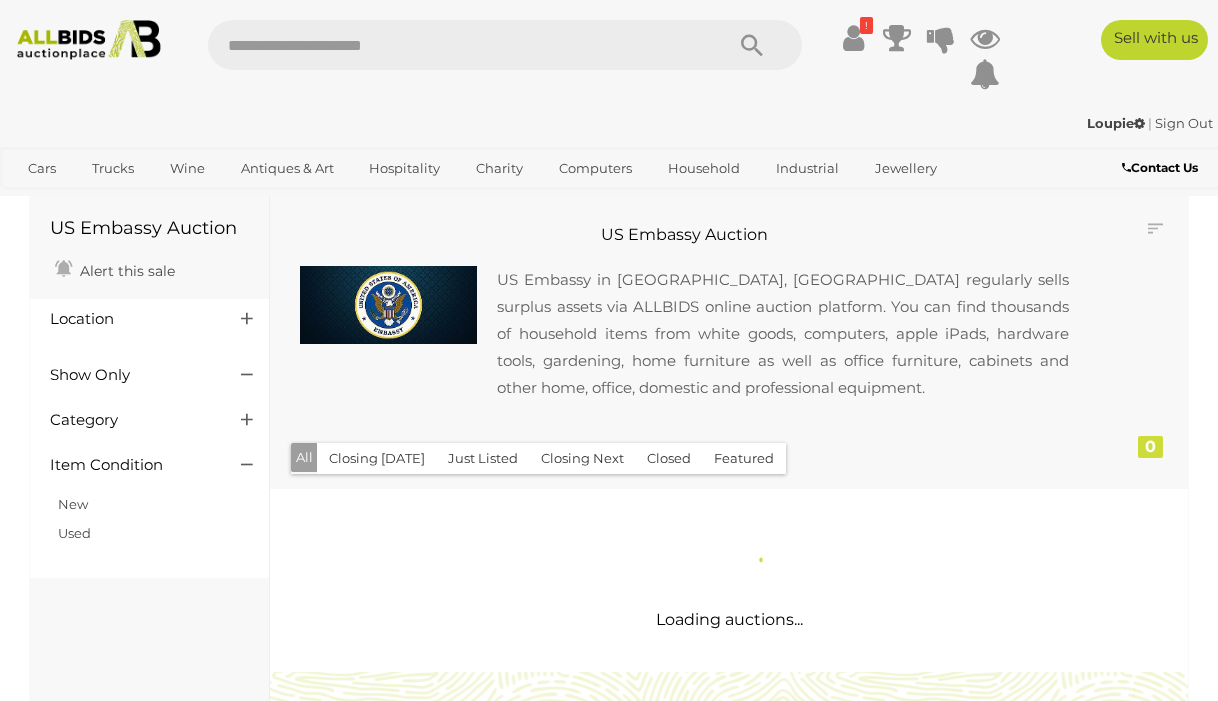 scroll, scrollTop: 0, scrollLeft: 0, axis: both 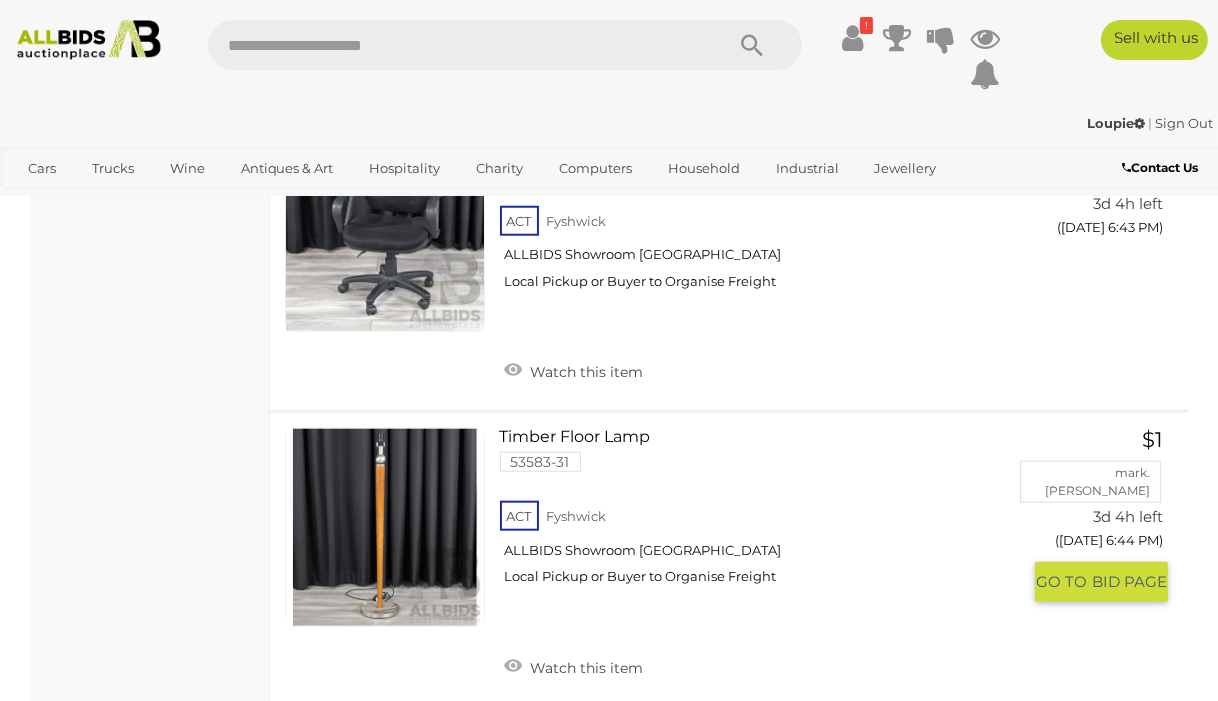 click on "Watch this item" at bounding box center (574, 666) 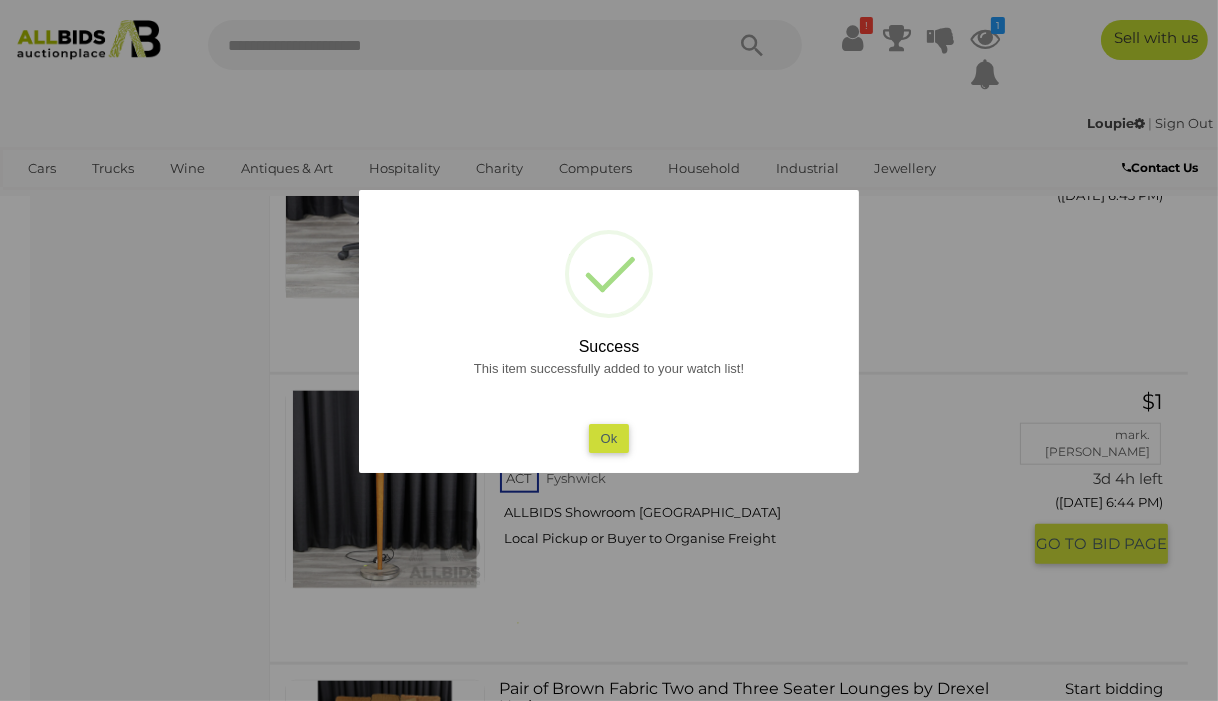 click on "Ok" at bounding box center [609, 438] 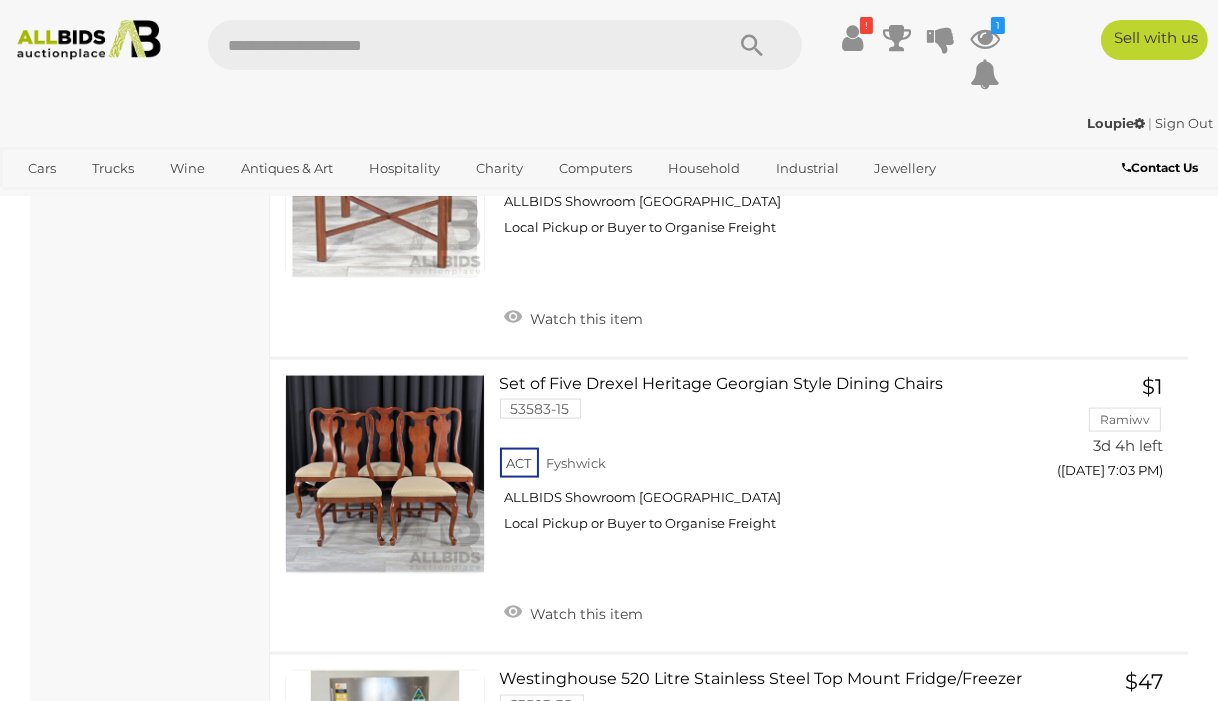 scroll, scrollTop: 3300, scrollLeft: 0, axis: vertical 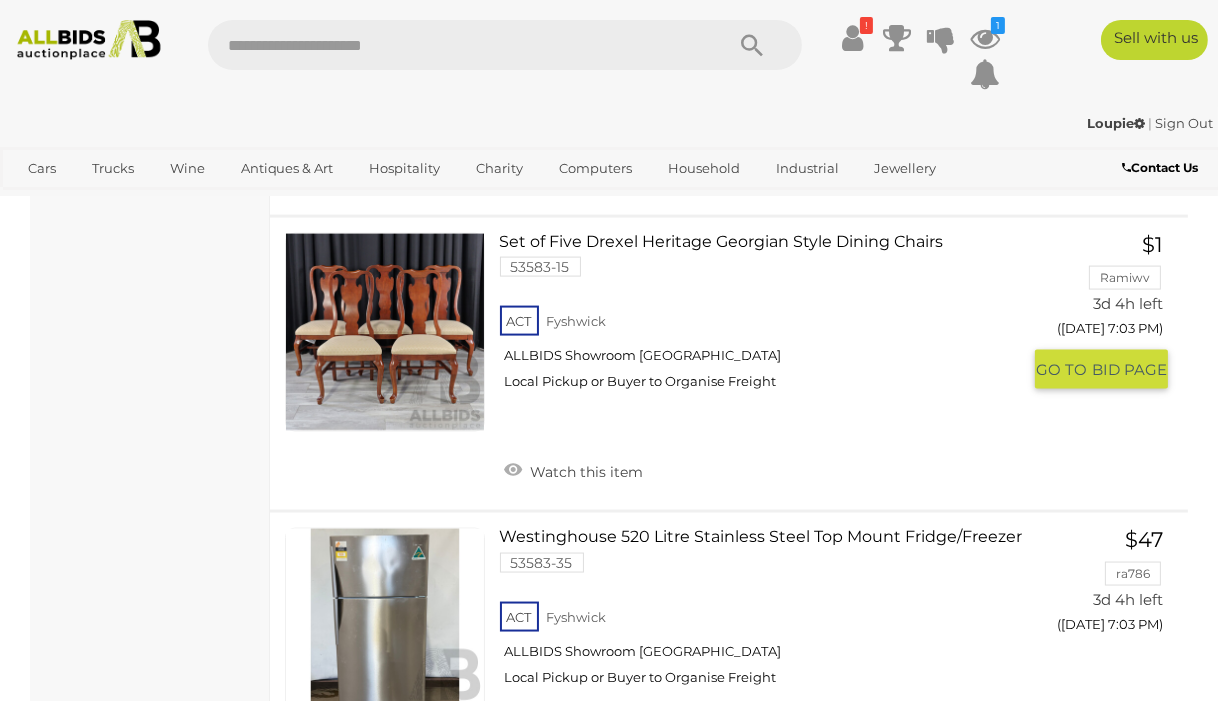 click on "Watch this item" at bounding box center (574, 470) 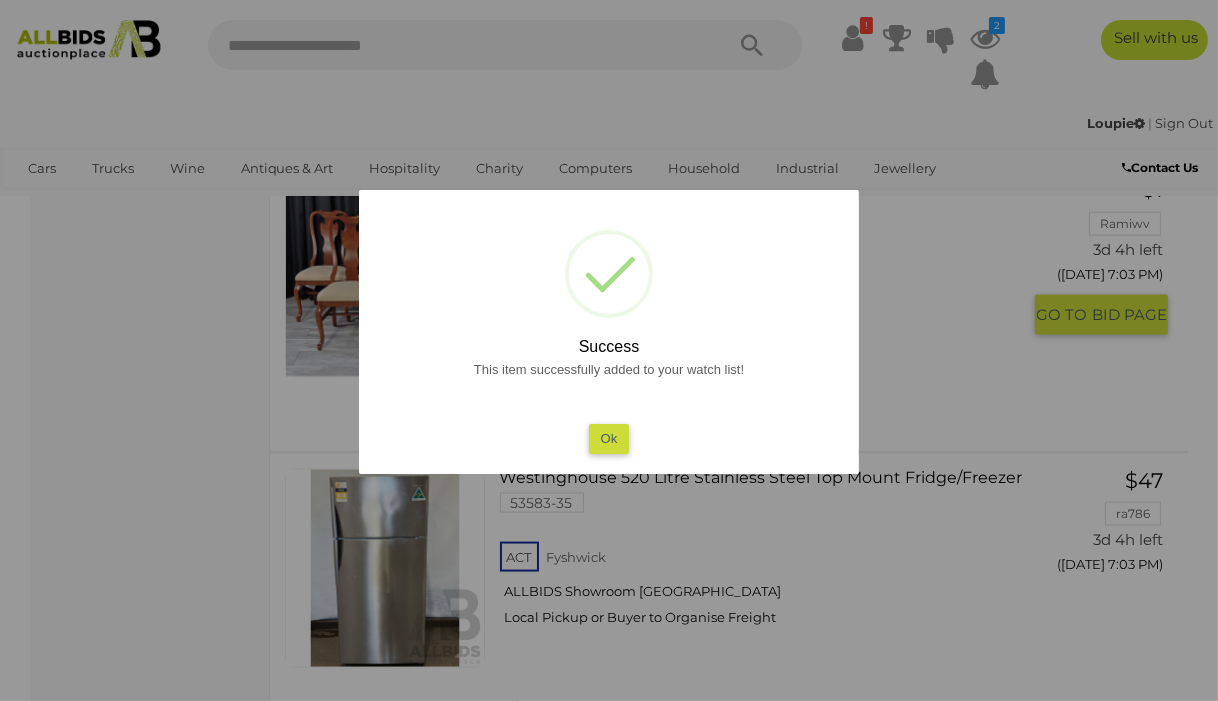drag, startPoint x: 634, startPoint y: 419, endPoint x: 624, endPoint y: 429, distance: 14.142136 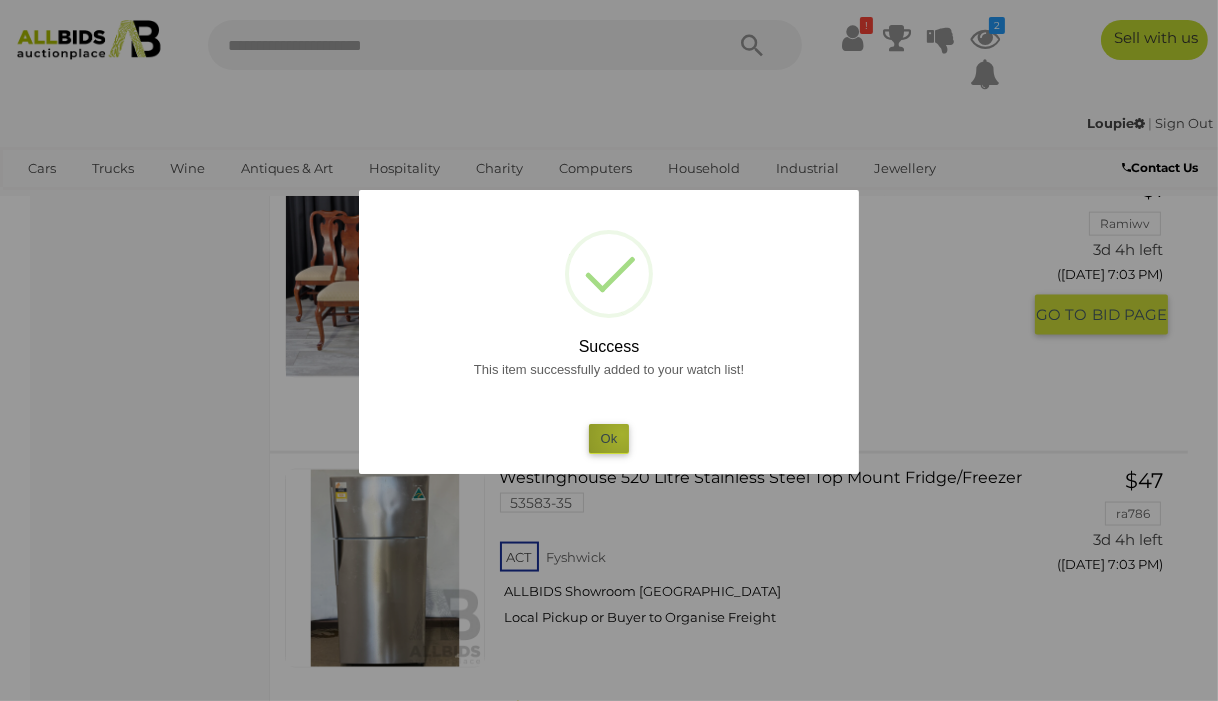 click on "Ok" at bounding box center [609, 438] 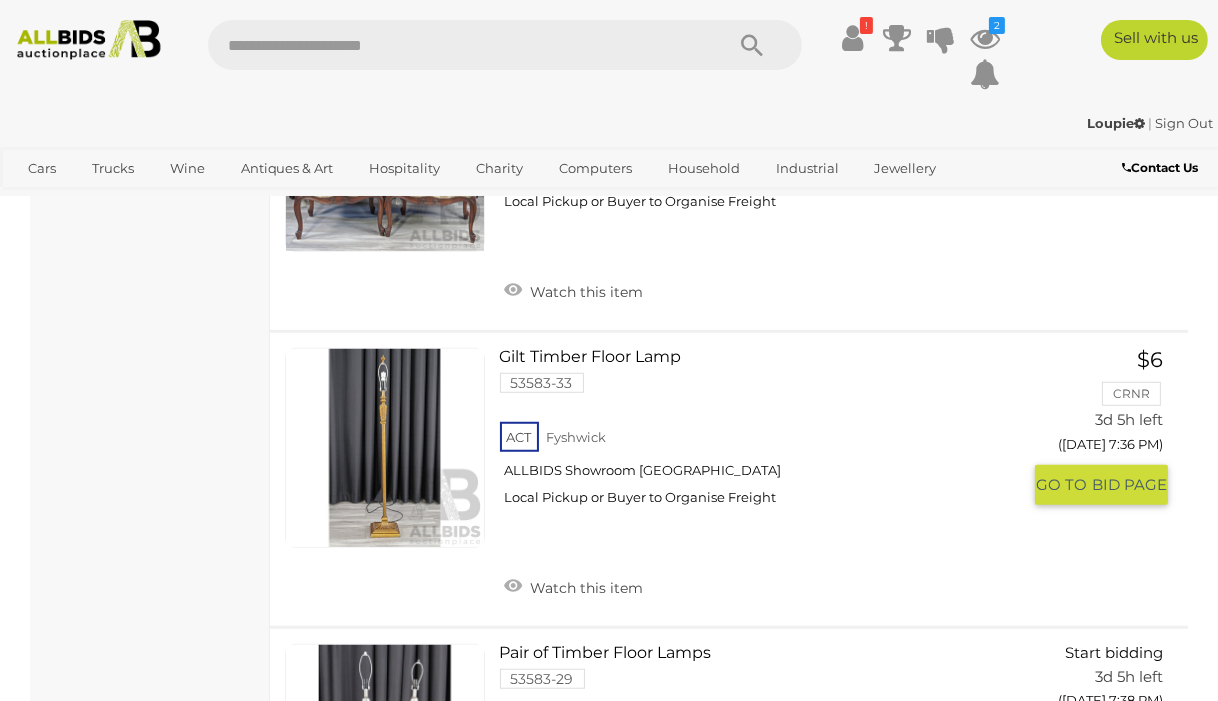 scroll, scrollTop: 10400, scrollLeft: 0, axis: vertical 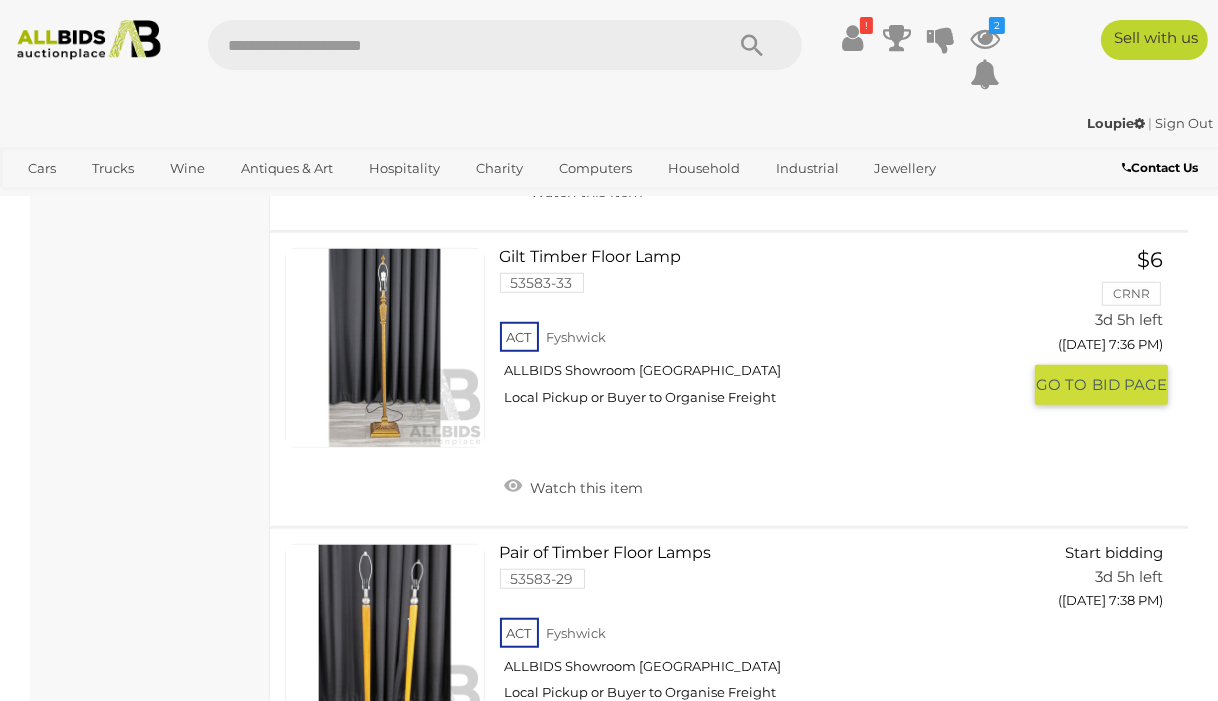 click on "Watch this item" at bounding box center (574, 486) 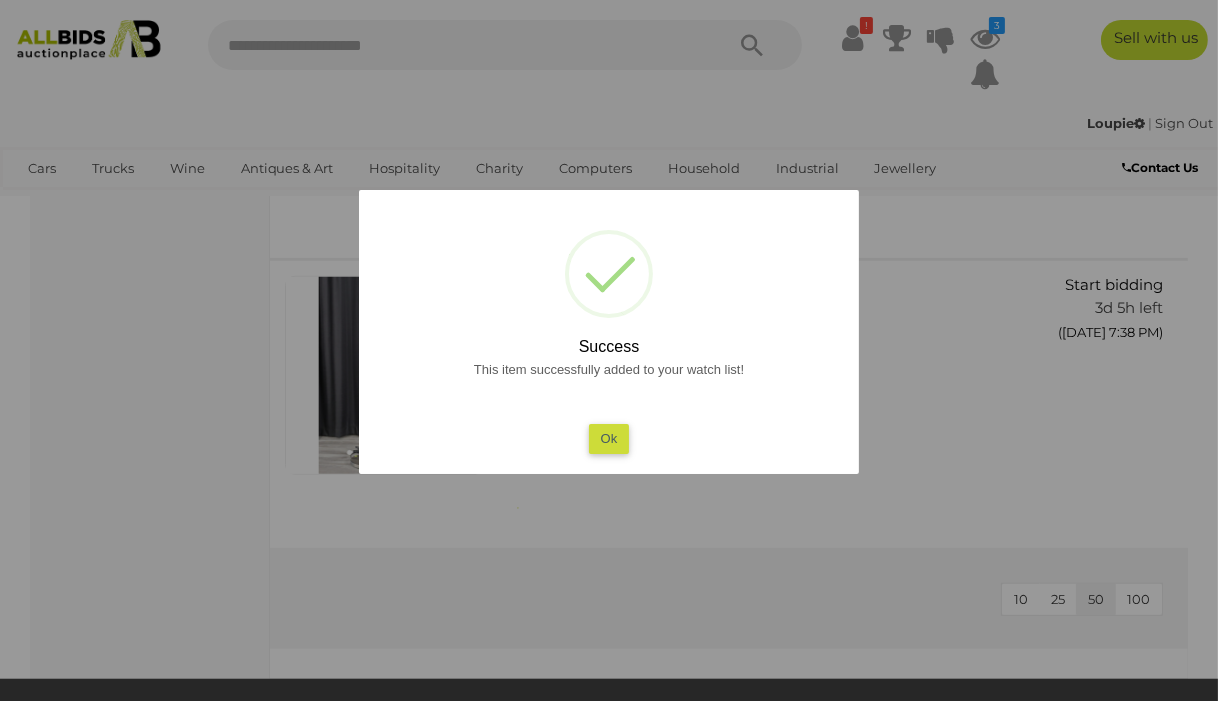 scroll, scrollTop: 10600, scrollLeft: 0, axis: vertical 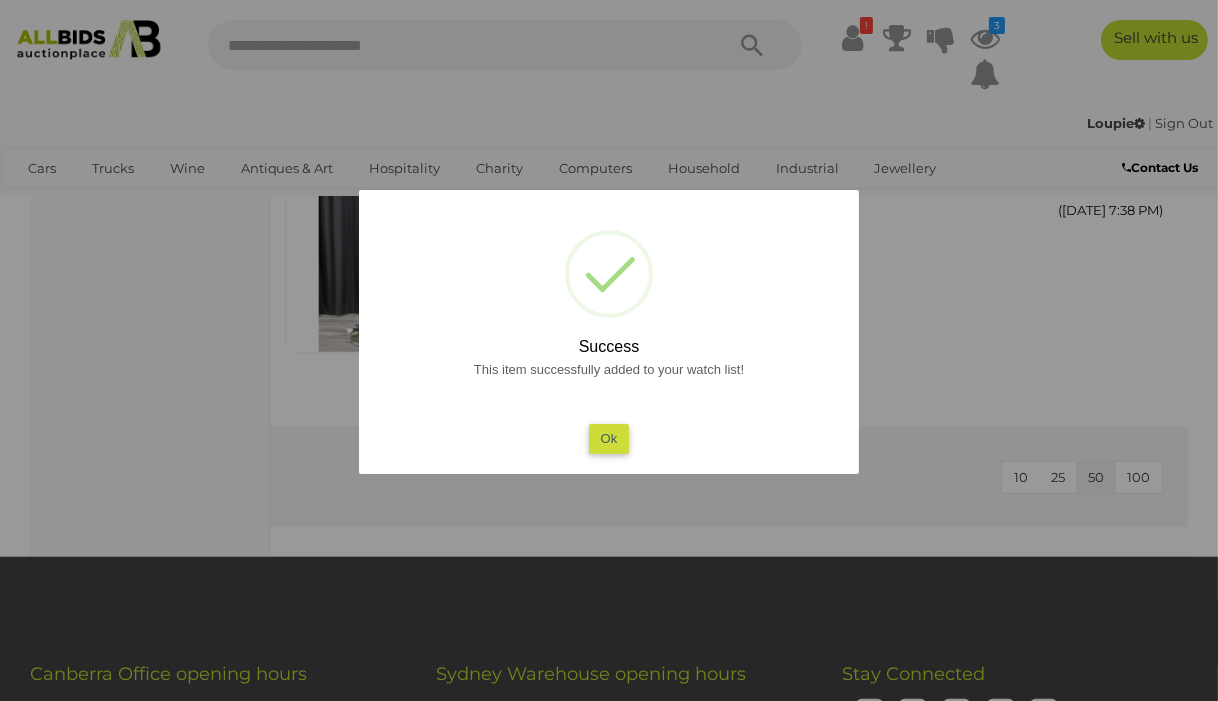 click on "Ok" at bounding box center (609, 438) 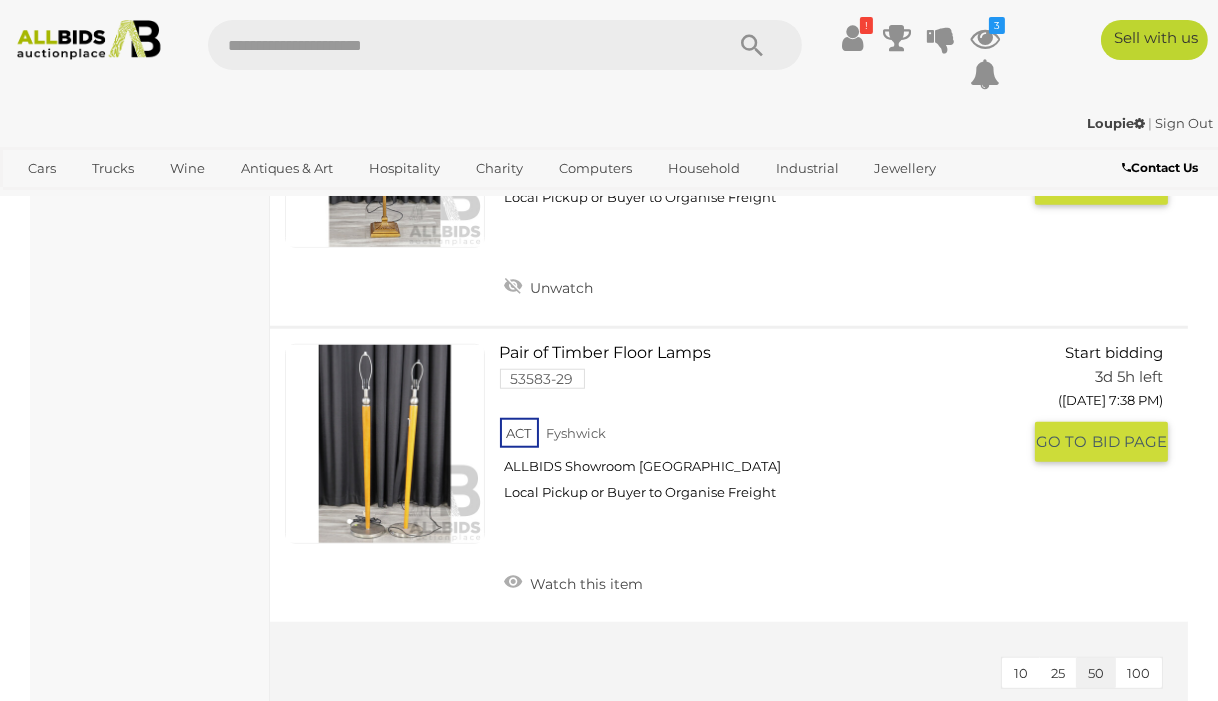 click on "Watch this item" at bounding box center (574, 582) 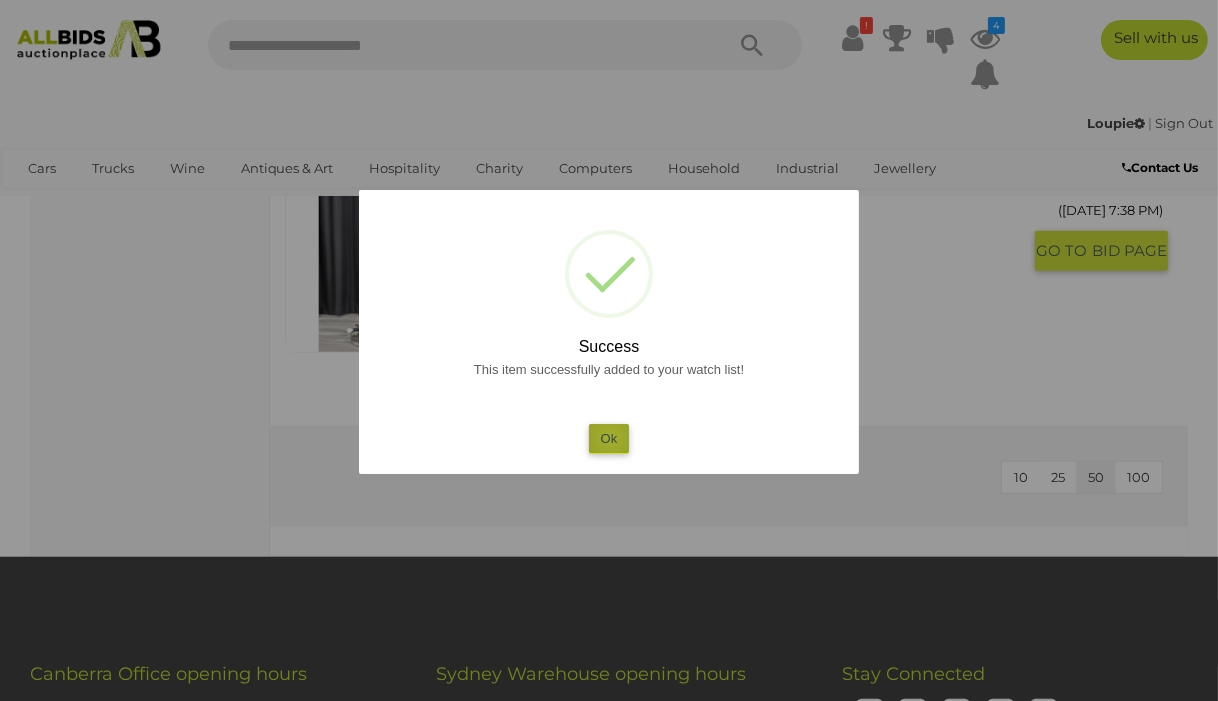 click on "Ok" at bounding box center (609, 438) 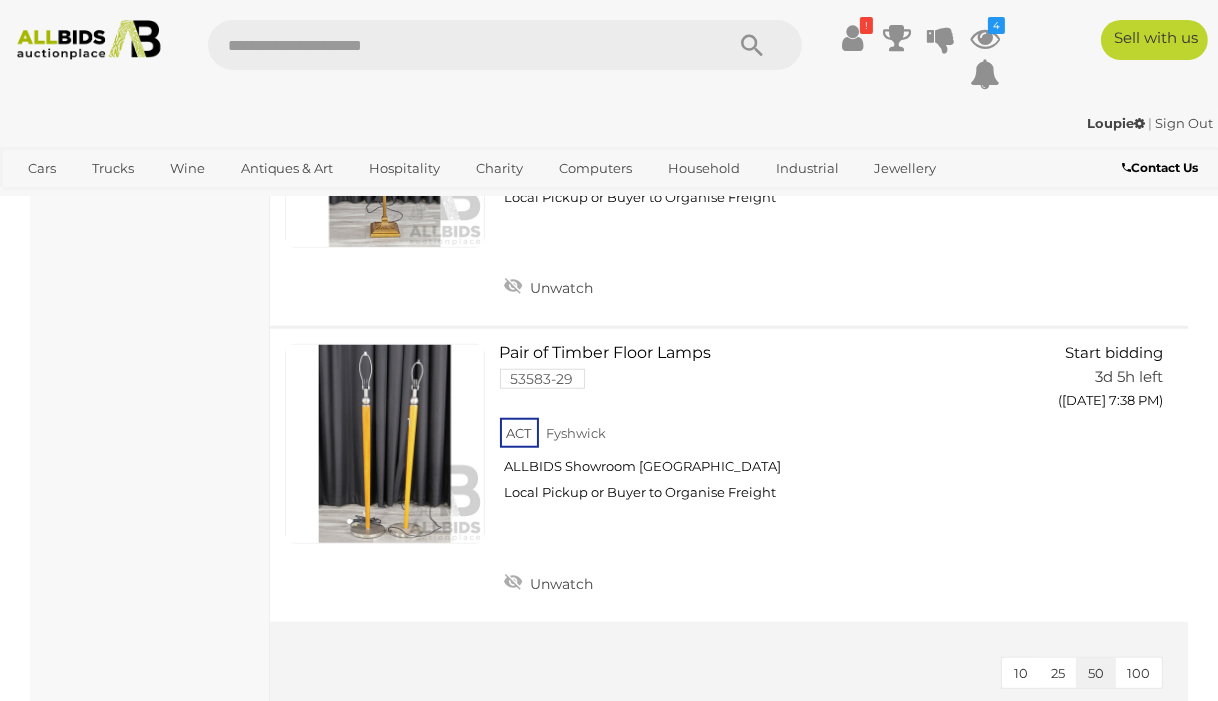 click at bounding box center [89, 40] 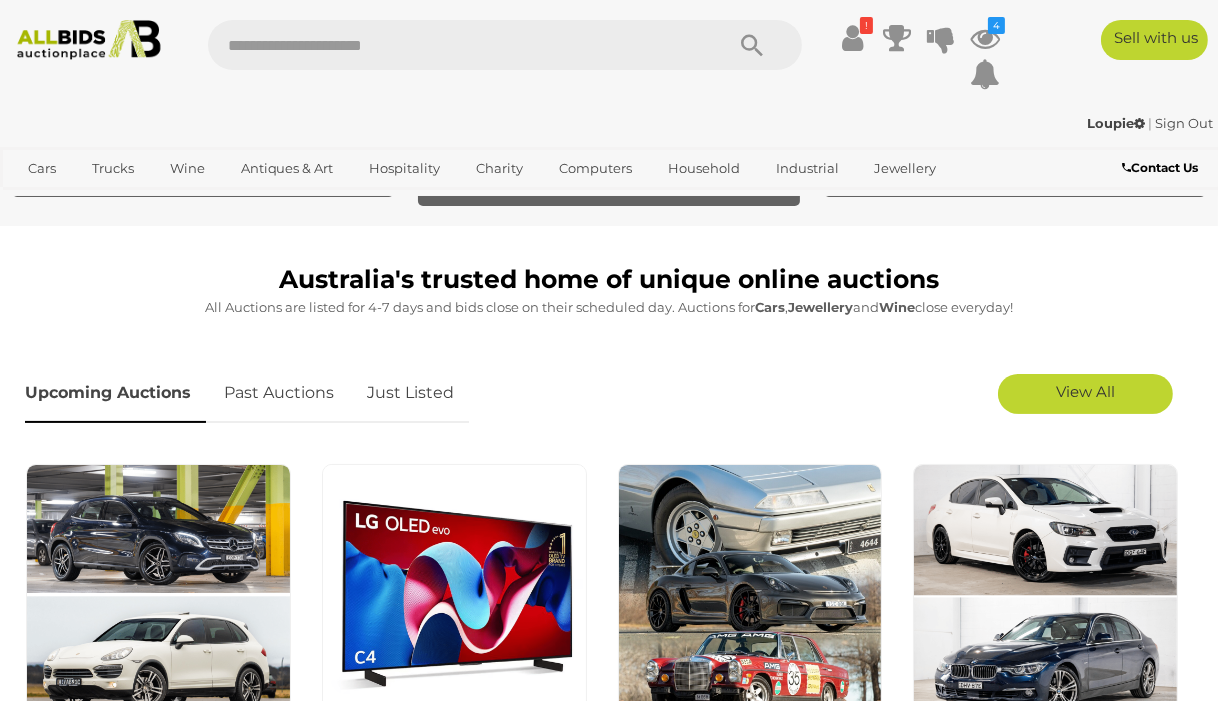 scroll, scrollTop: 200, scrollLeft: 0, axis: vertical 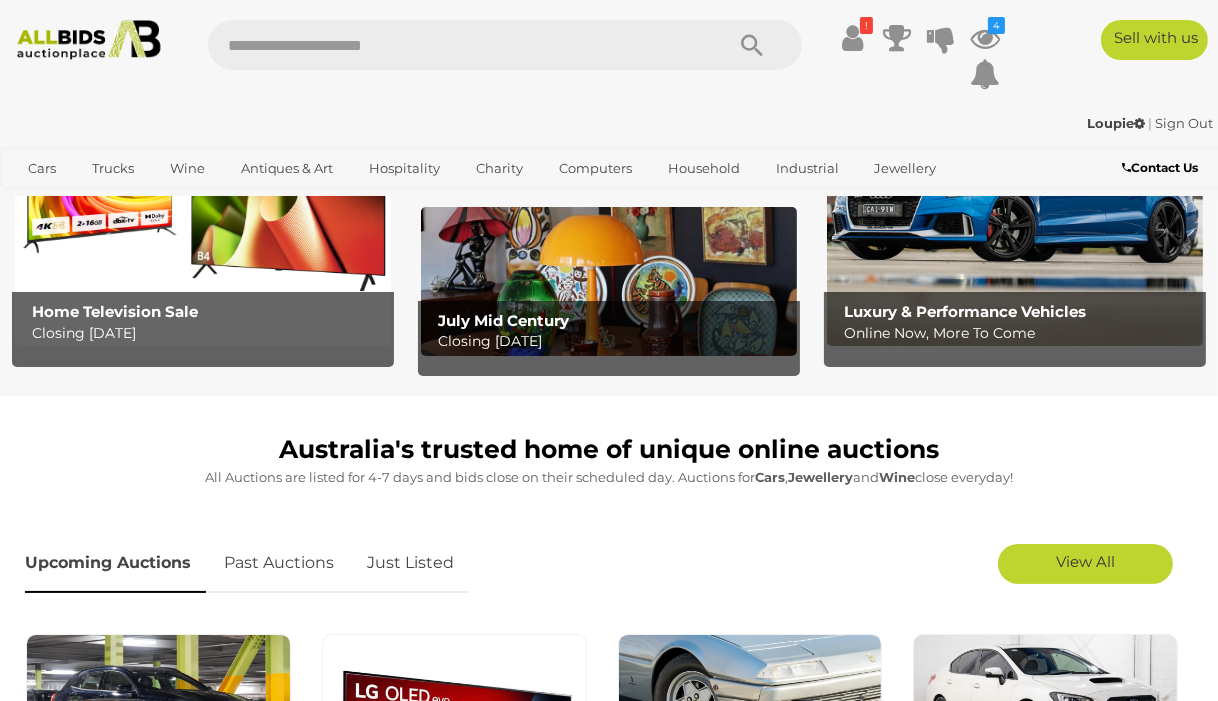 click on "Art" at bounding box center [0, 0] 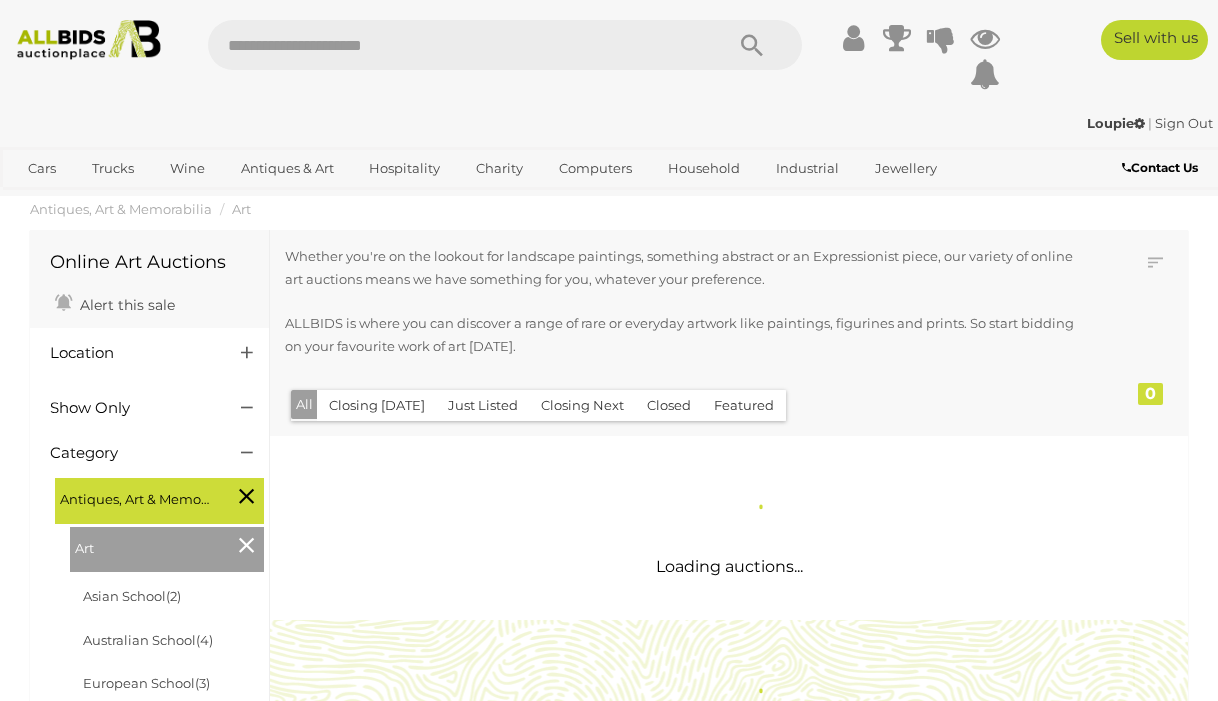 scroll, scrollTop: 0, scrollLeft: 0, axis: both 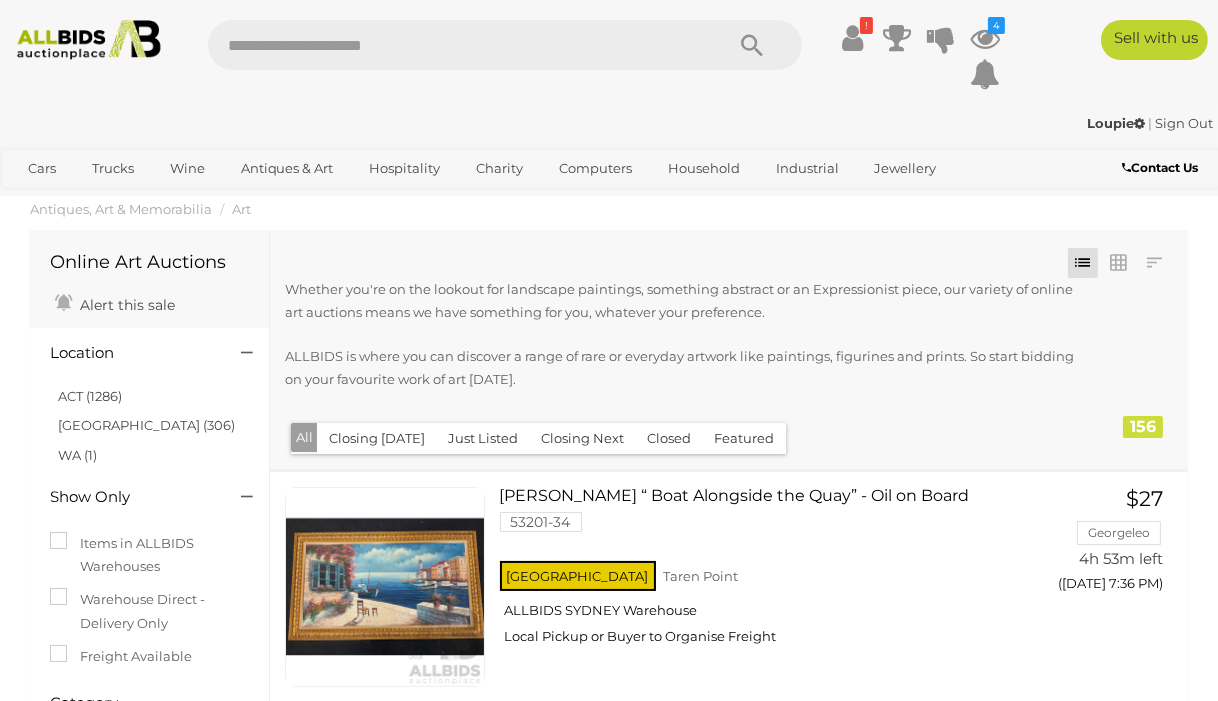 click on "ACT (1286)" at bounding box center [90, 396] 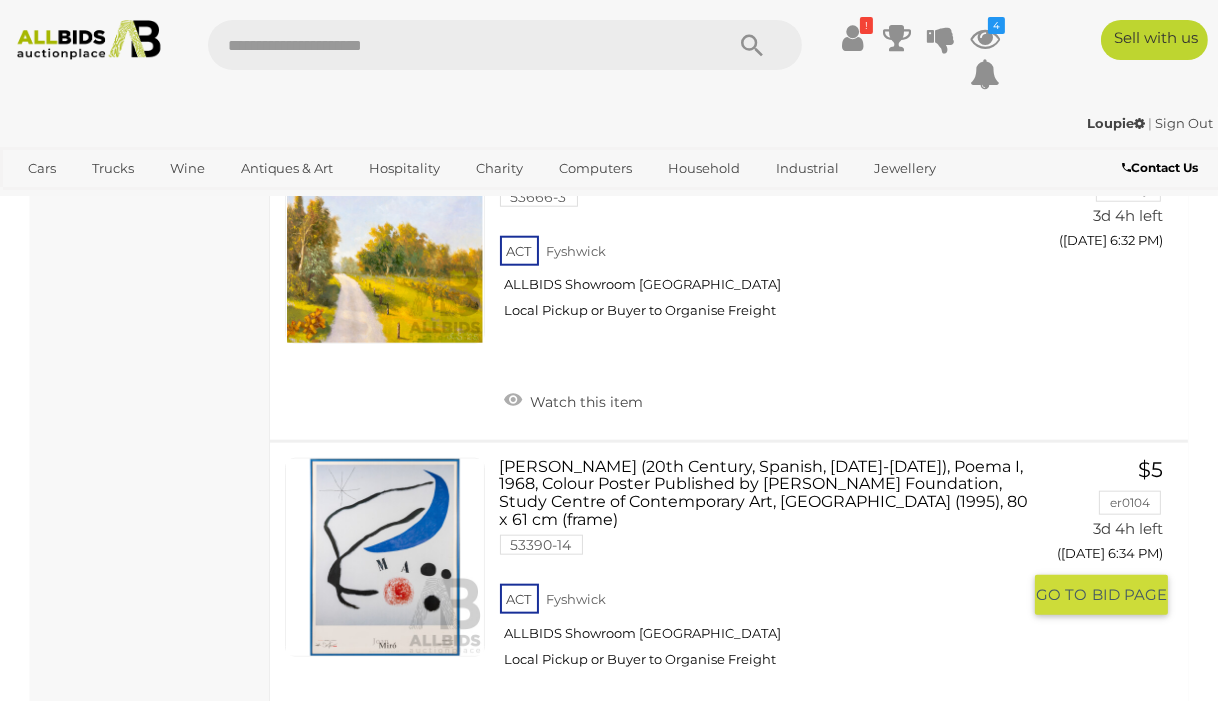 scroll, scrollTop: 10800, scrollLeft: 0, axis: vertical 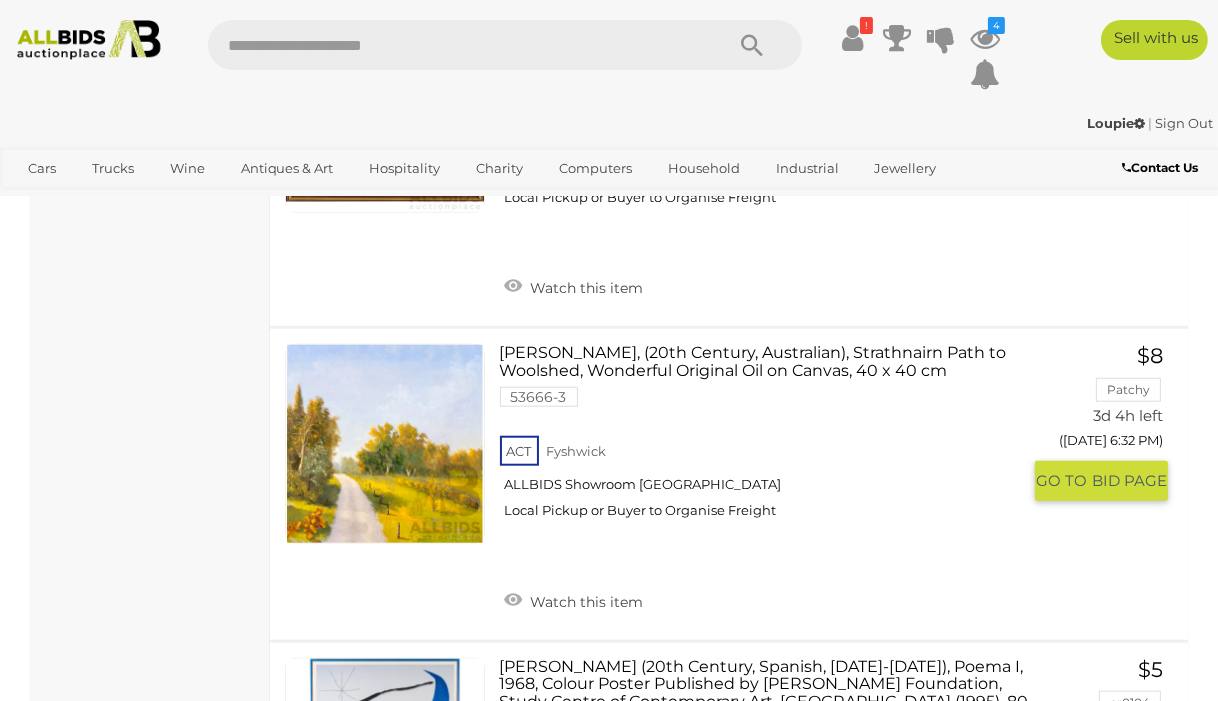 click on "Watch this item" at bounding box center (574, 600) 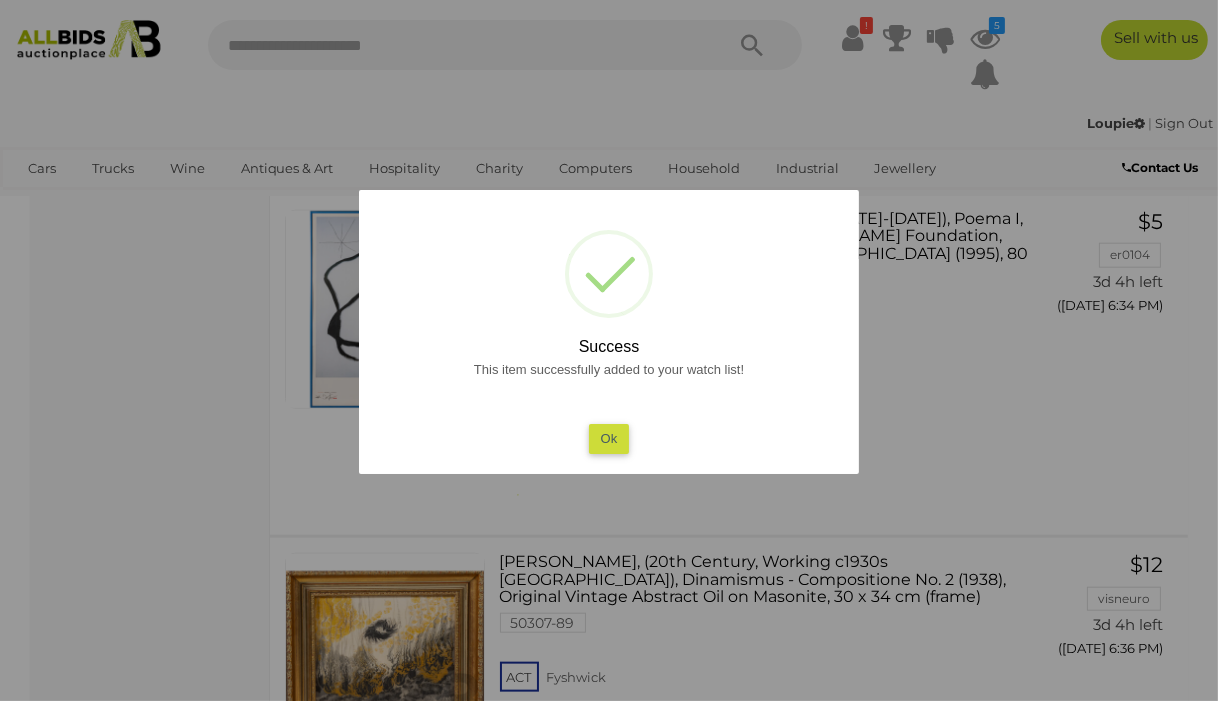 scroll, scrollTop: 11100, scrollLeft: 0, axis: vertical 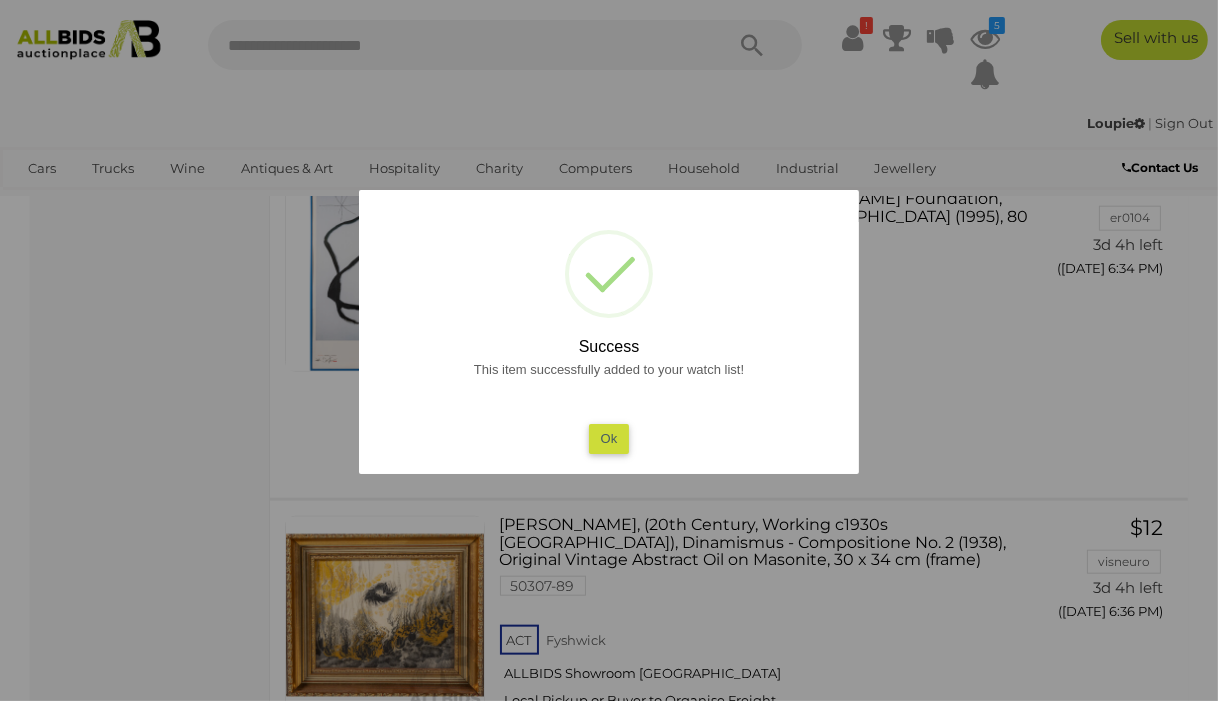 click on "Ok" at bounding box center (609, 438) 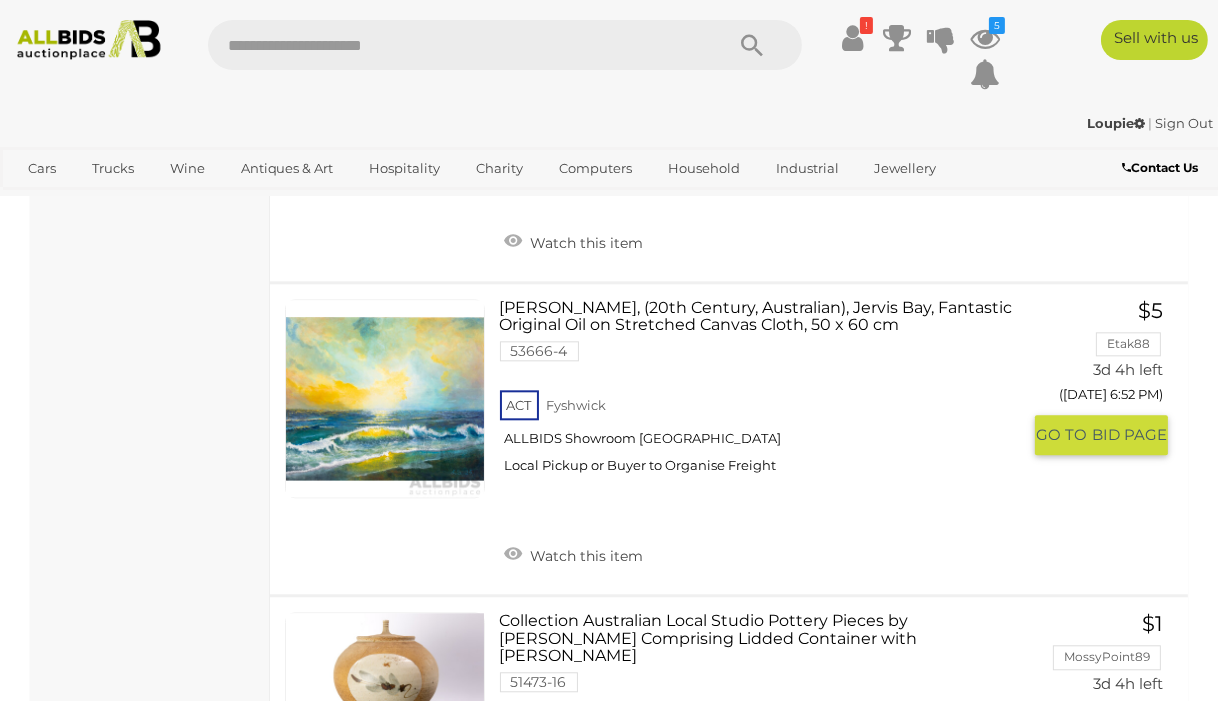 scroll, scrollTop: 14100, scrollLeft: 0, axis: vertical 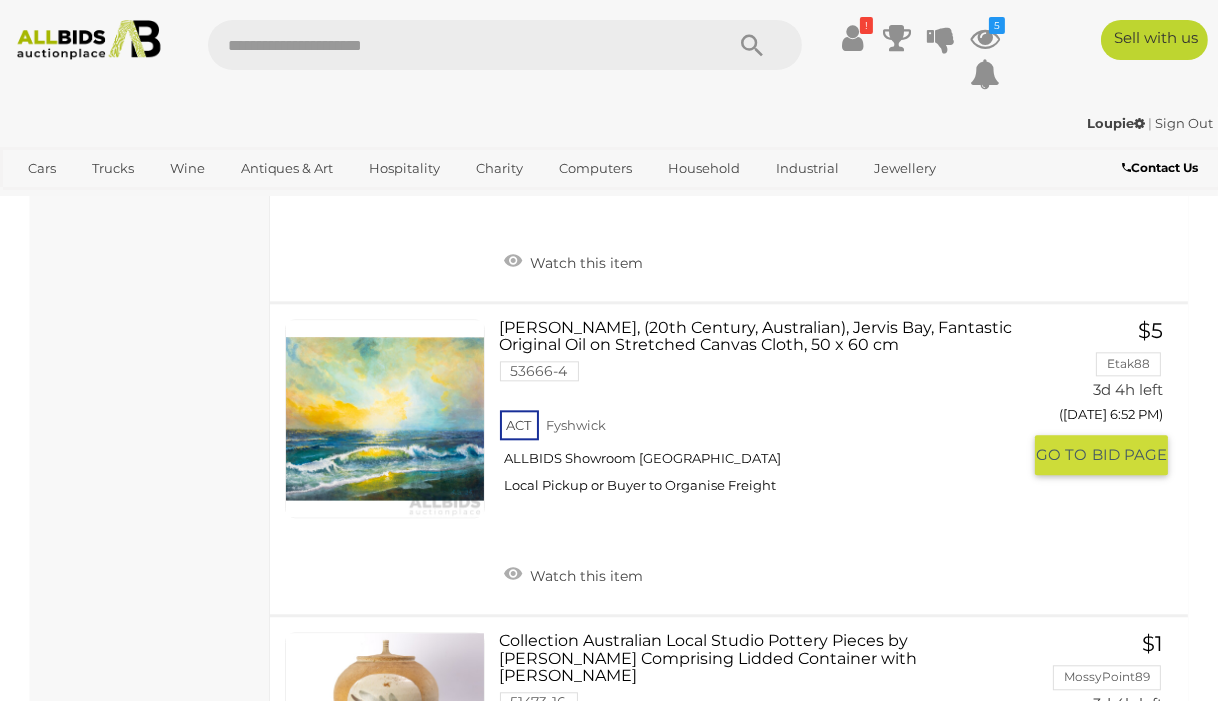 click on "Watch this item" at bounding box center (574, 574) 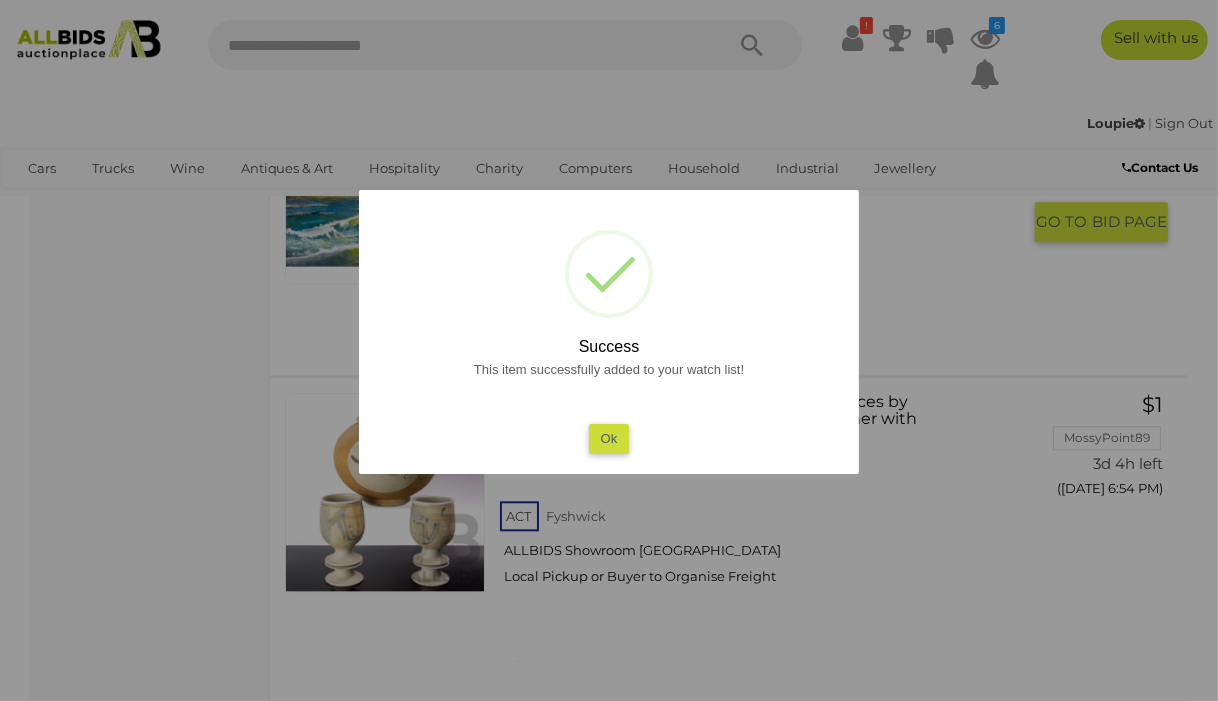 drag, startPoint x: 584, startPoint y: 442, endPoint x: 617, endPoint y: 435, distance: 33.734257 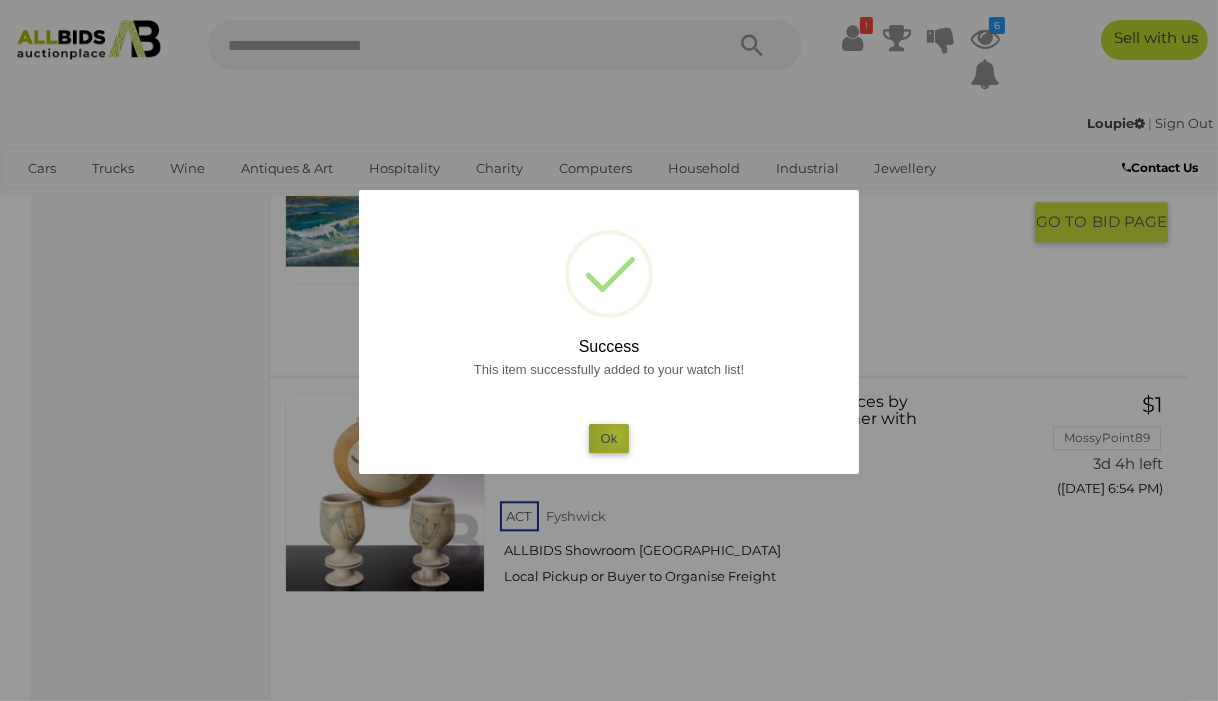 click on "Ok" at bounding box center [609, 438] 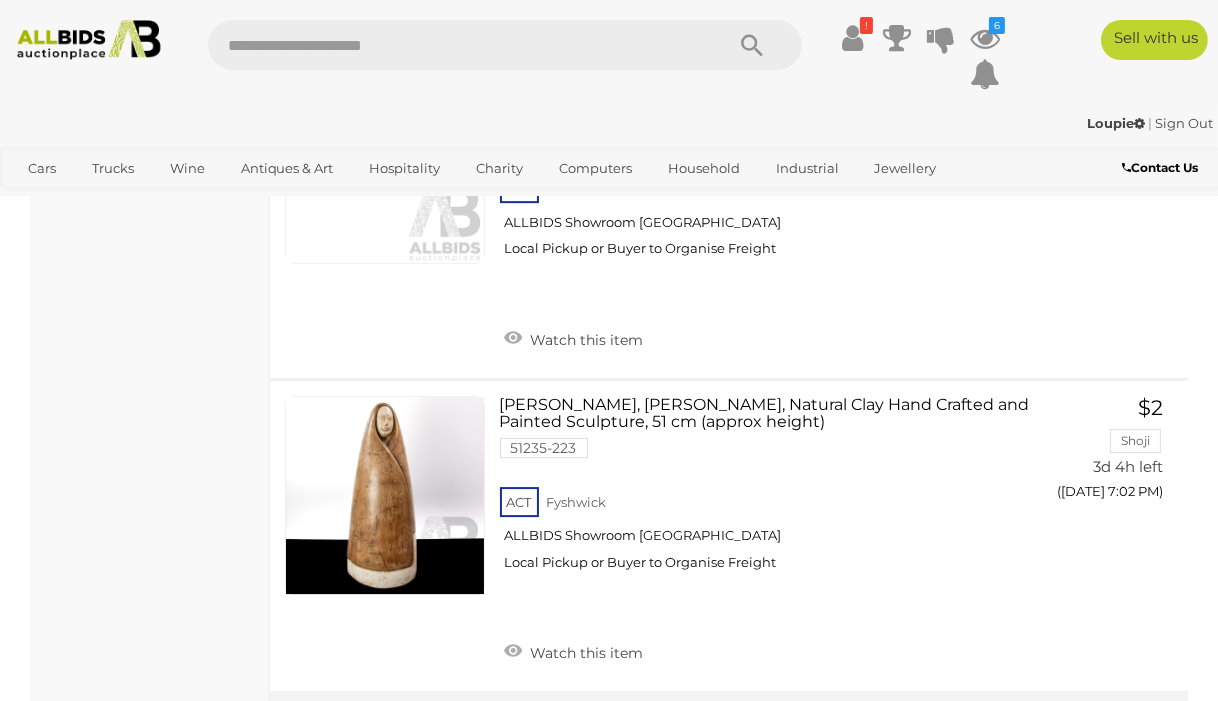 scroll, scrollTop: 16100, scrollLeft: 0, axis: vertical 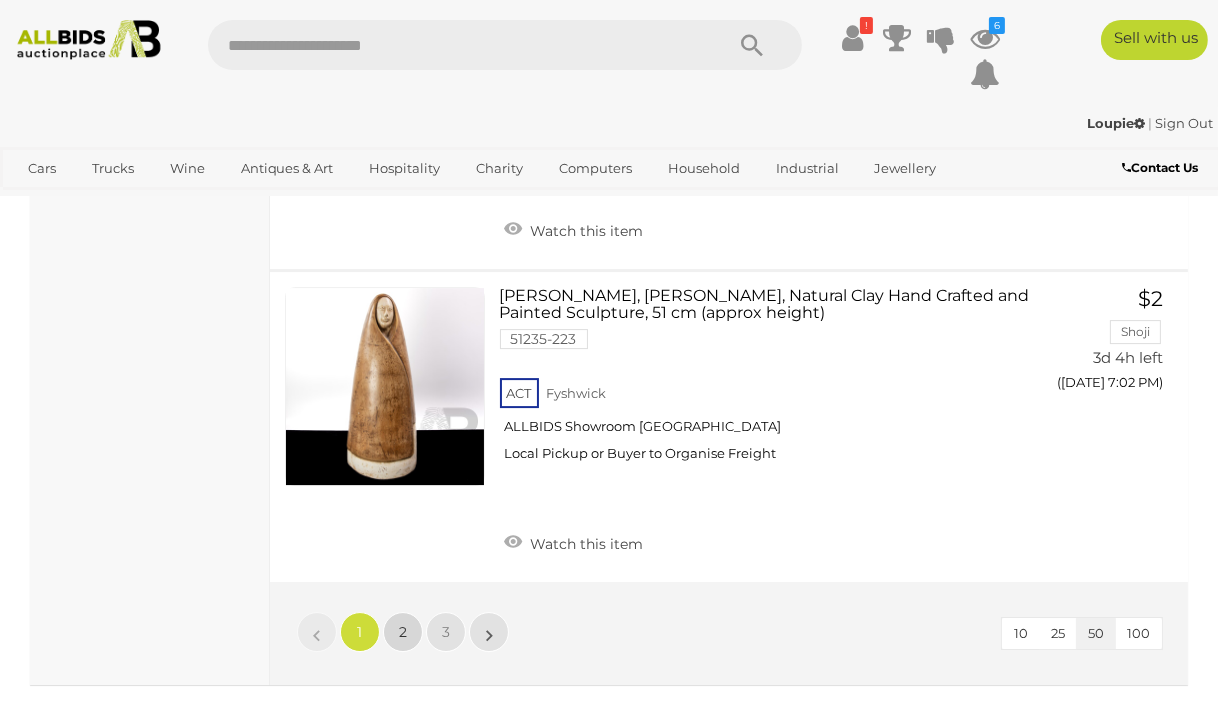 click on "2" at bounding box center [403, 632] 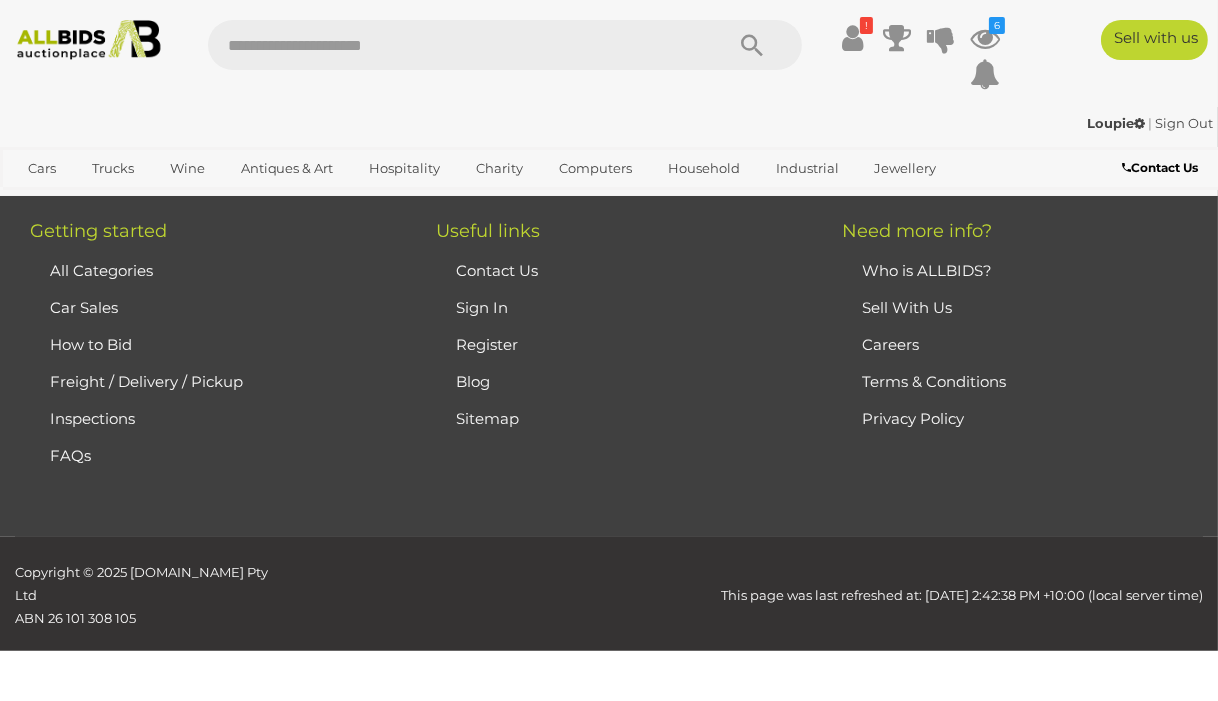 scroll, scrollTop: 269, scrollLeft: 0, axis: vertical 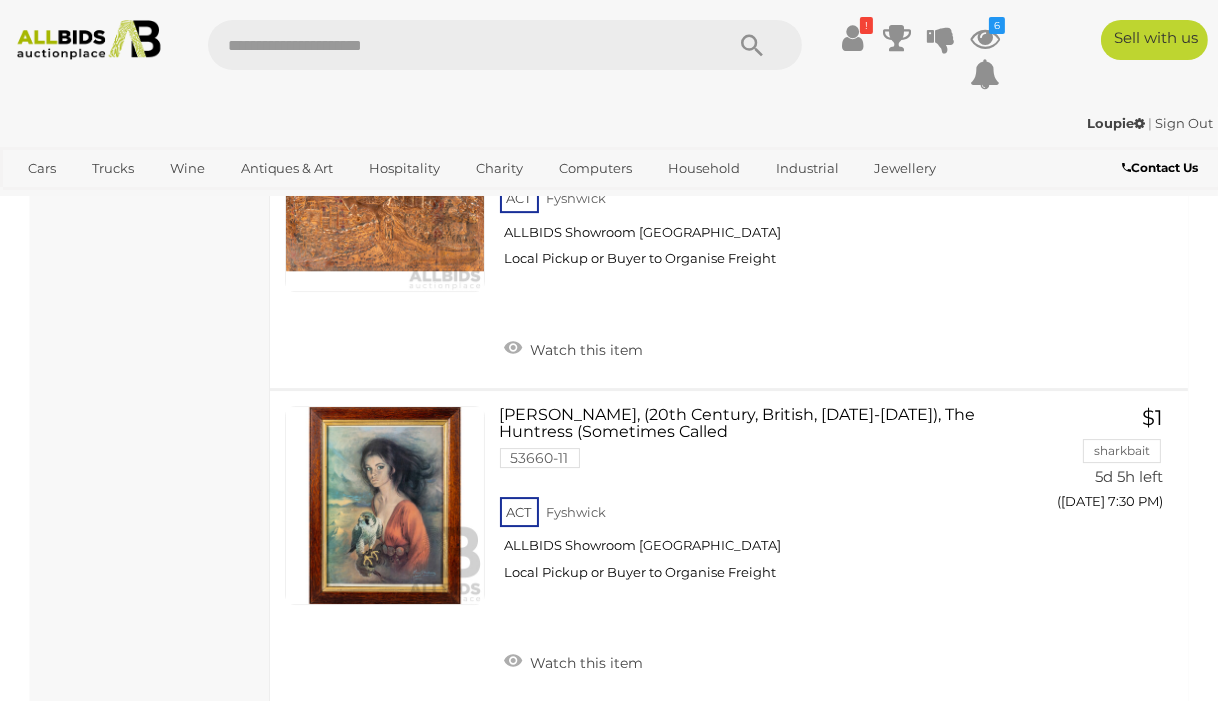 click on "3" at bounding box center [446, 751] 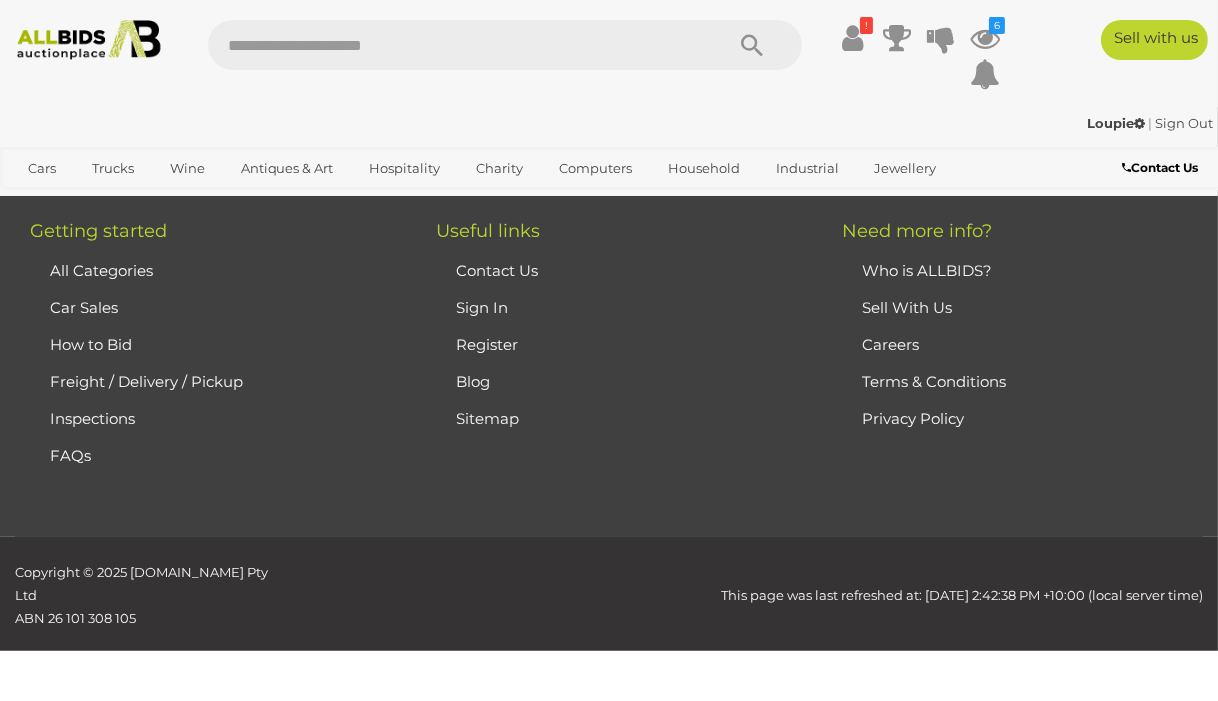 scroll, scrollTop: 269, scrollLeft: 0, axis: vertical 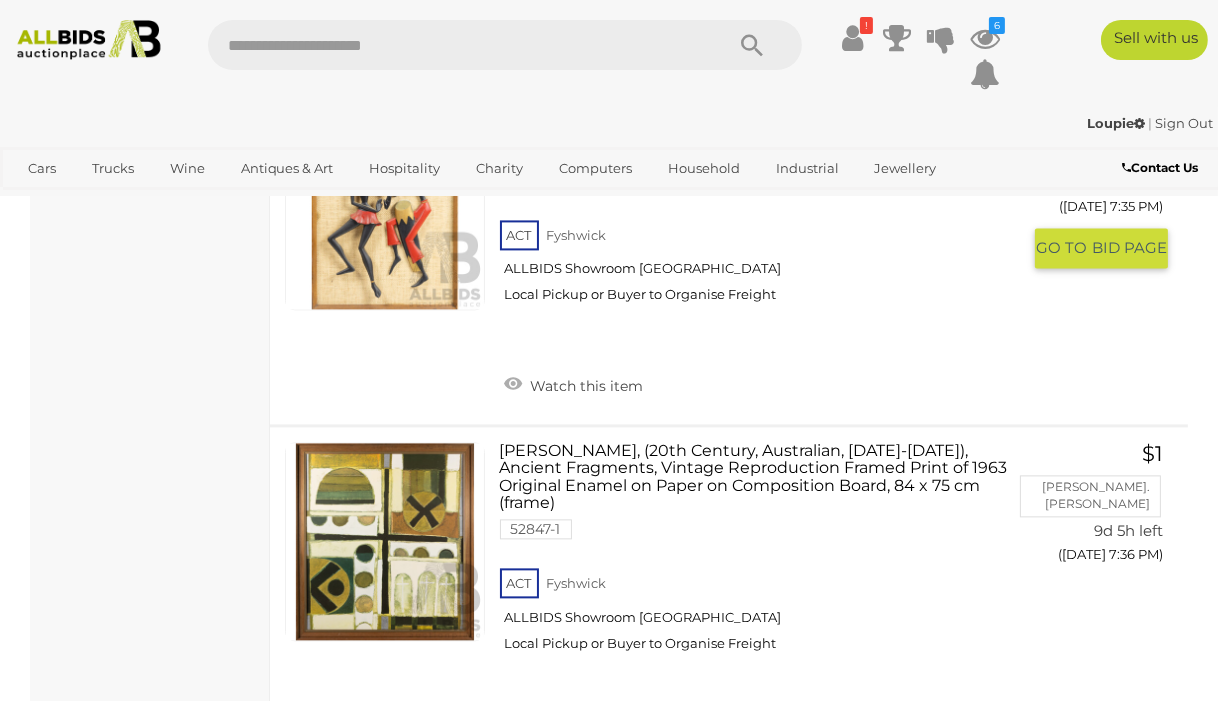 click on "Watch this item" at bounding box center [574, 384] 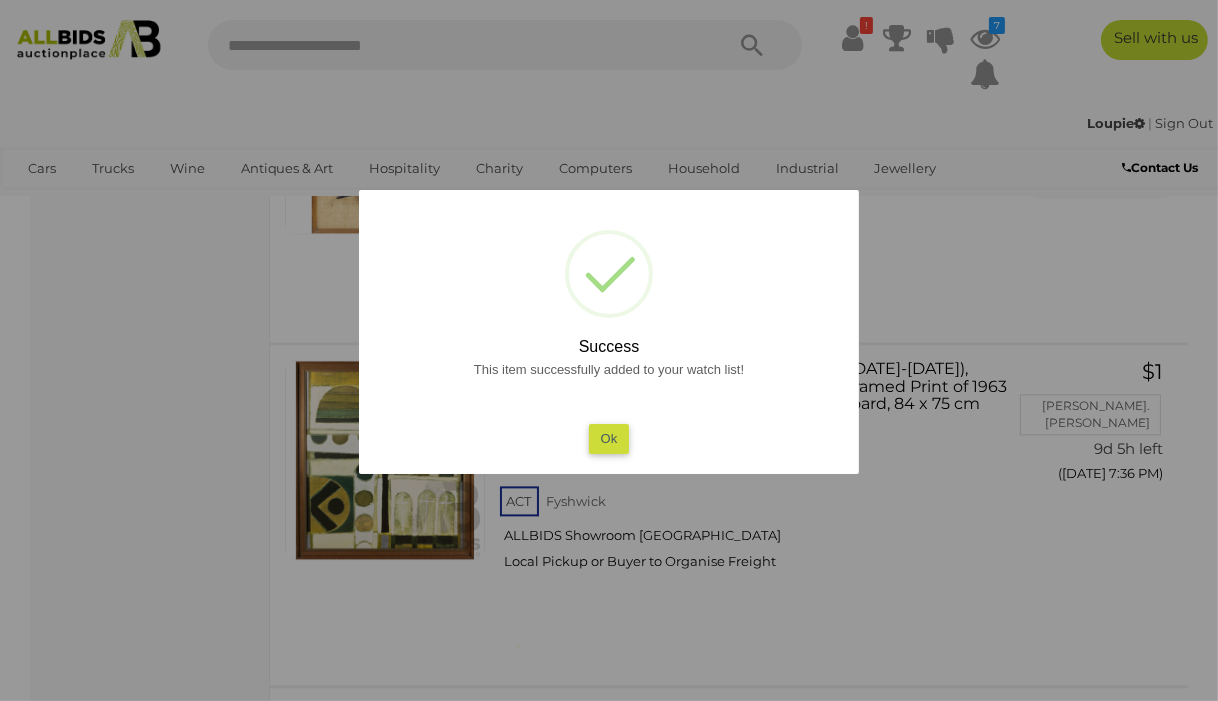 click on "Ok" at bounding box center [609, 438] 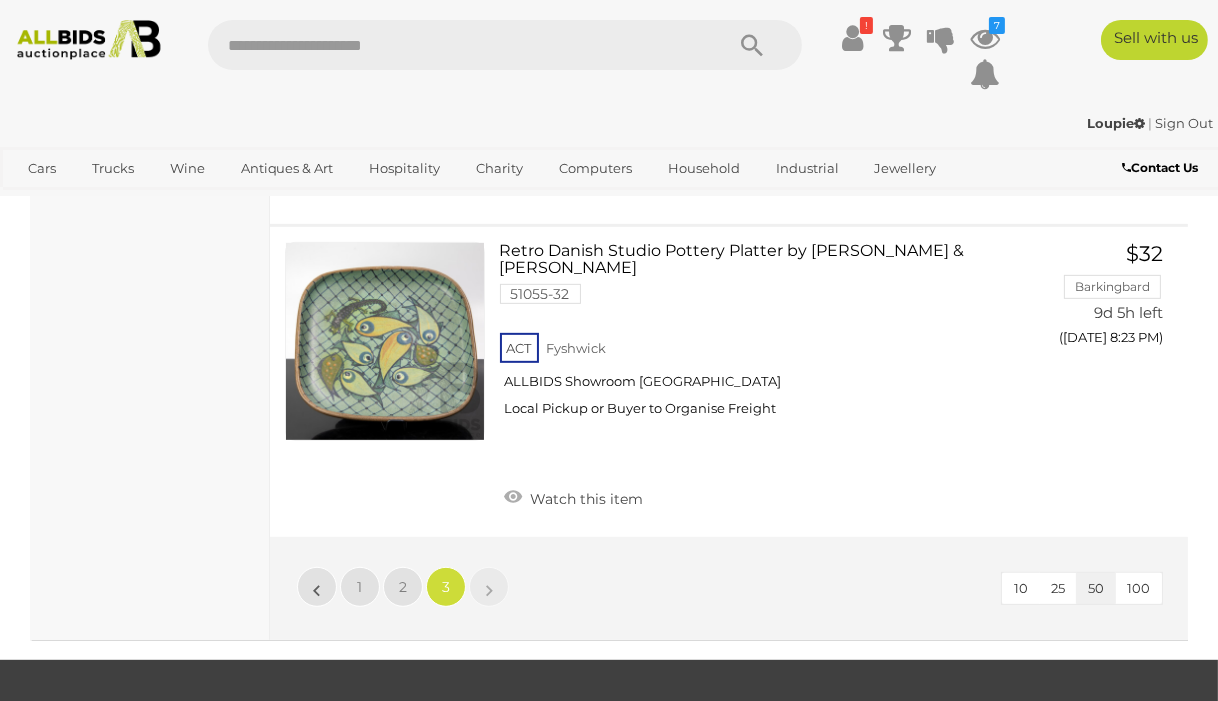 scroll, scrollTop: 9769, scrollLeft: 0, axis: vertical 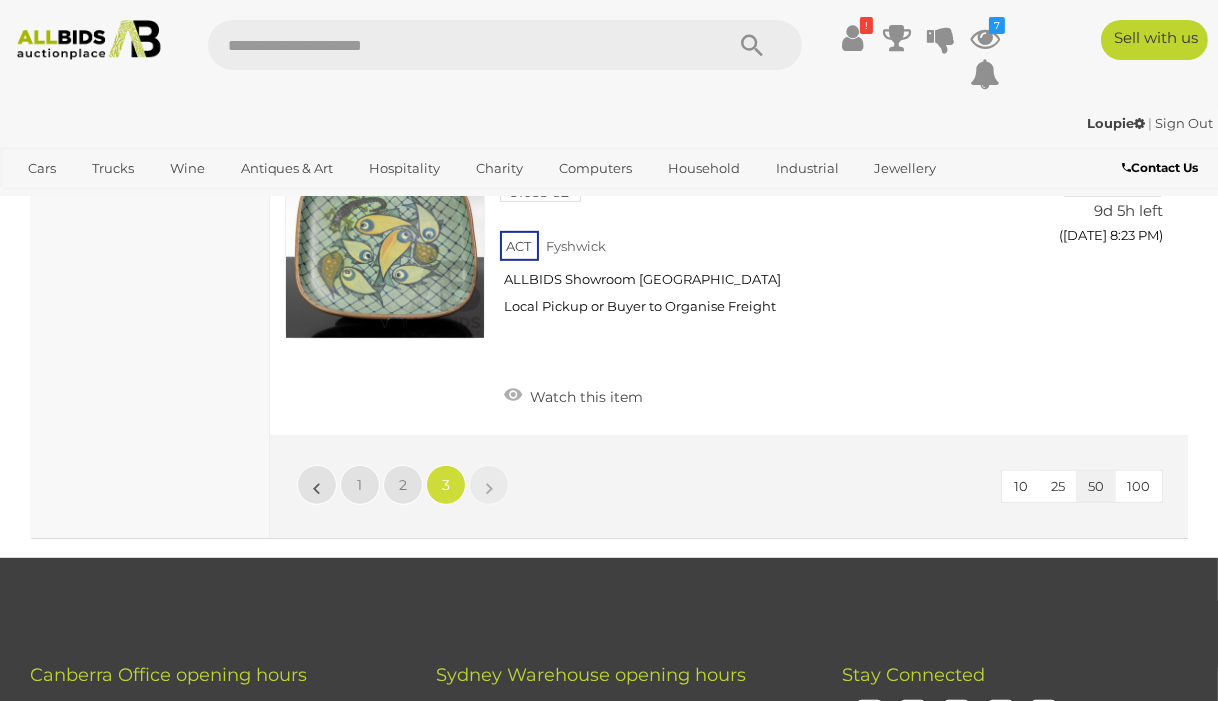click on "Curios & Collectibles" at bounding box center (0, 0) 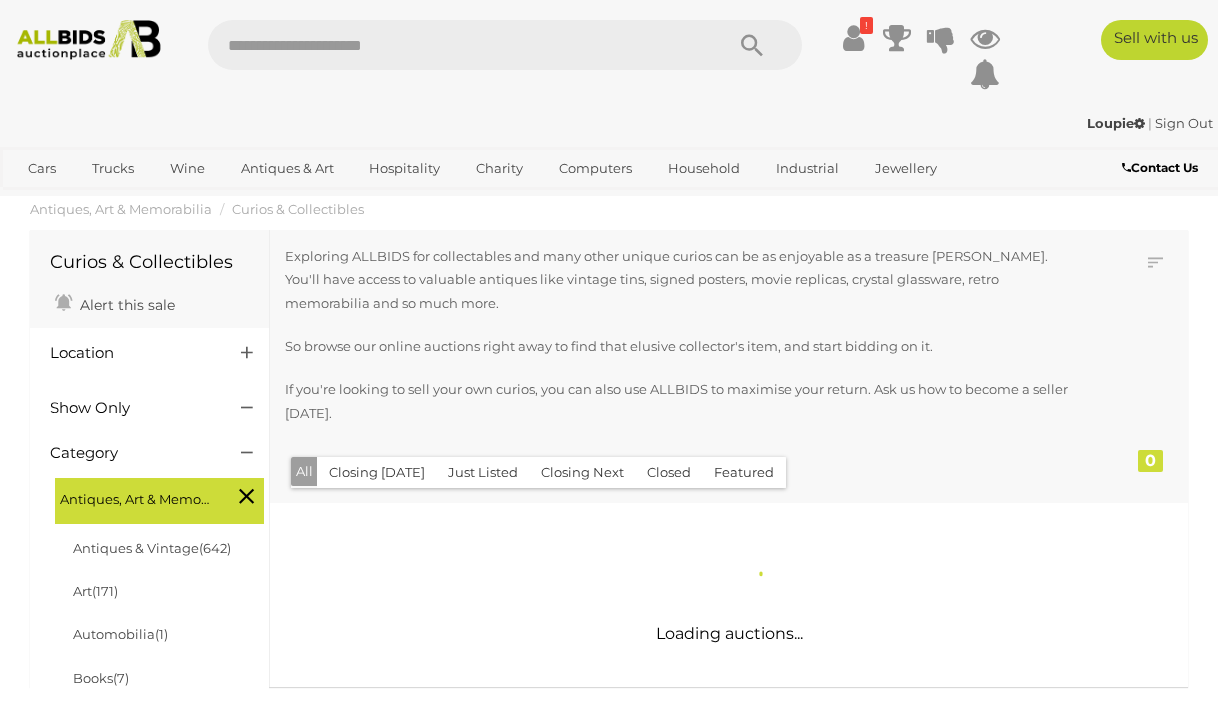 scroll, scrollTop: 0, scrollLeft: 0, axis: both 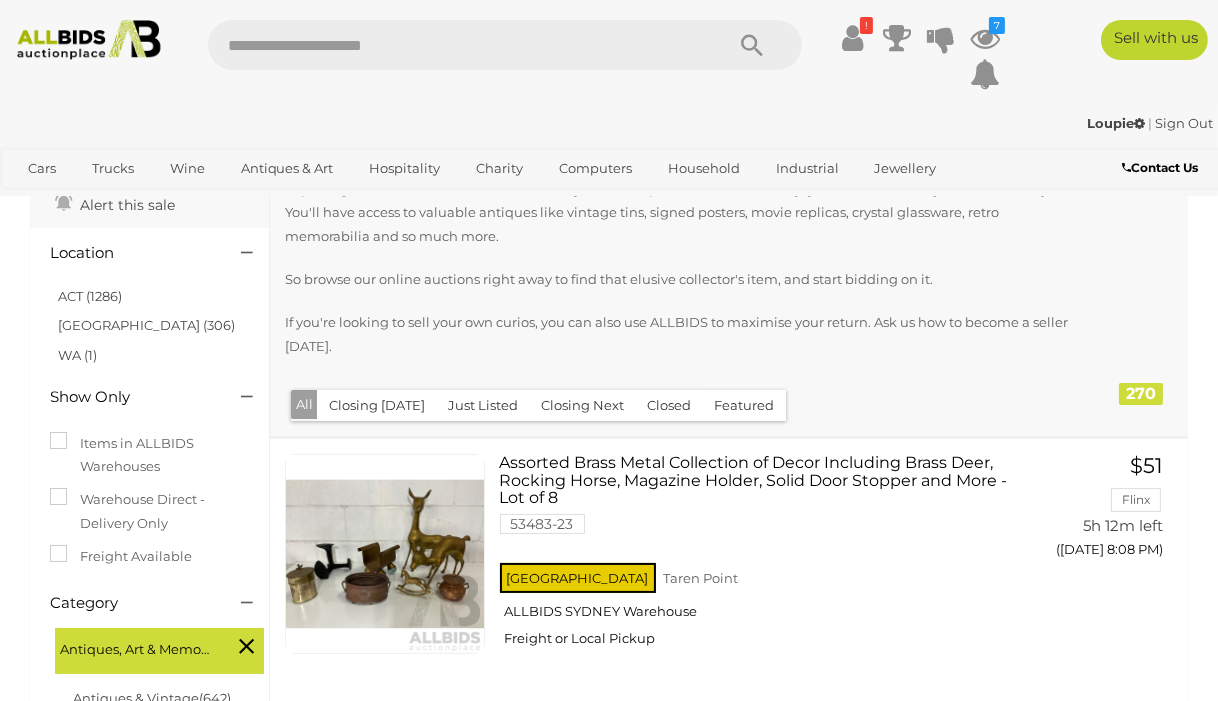 click on "ACT (1286)" at bounding box center (90, 296) 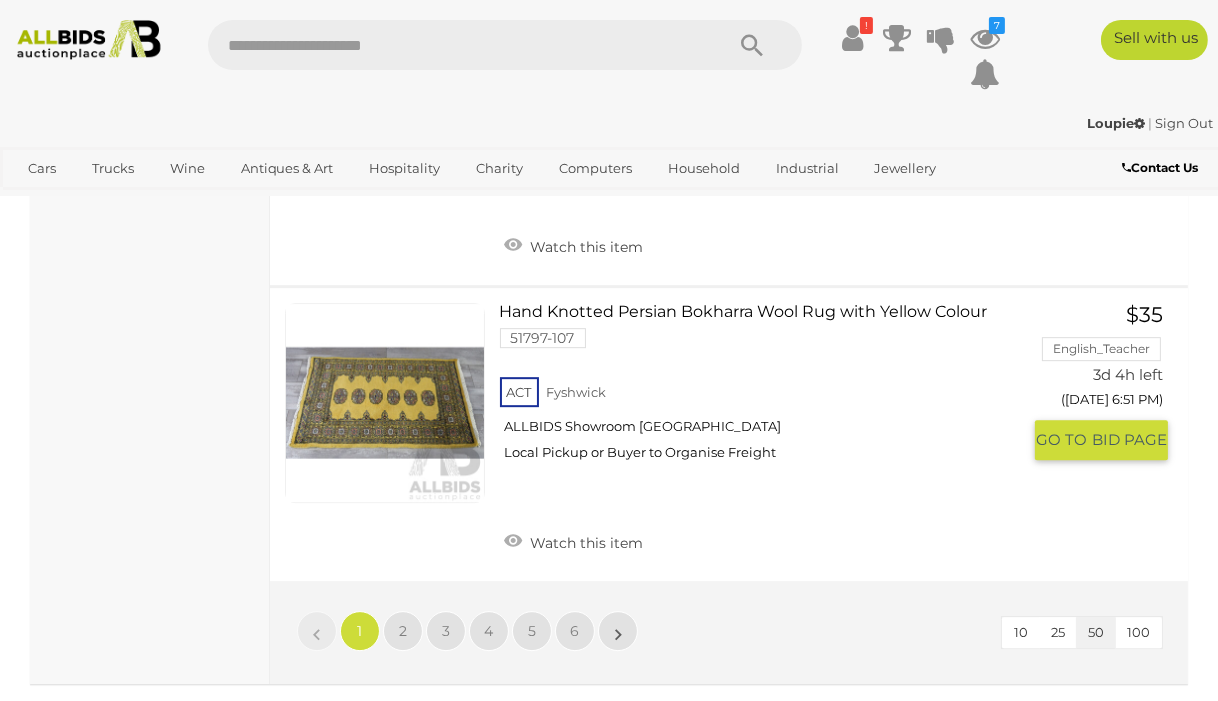 scroll, scrollTop: 15500, scrollLeft: 0, axis: vertical 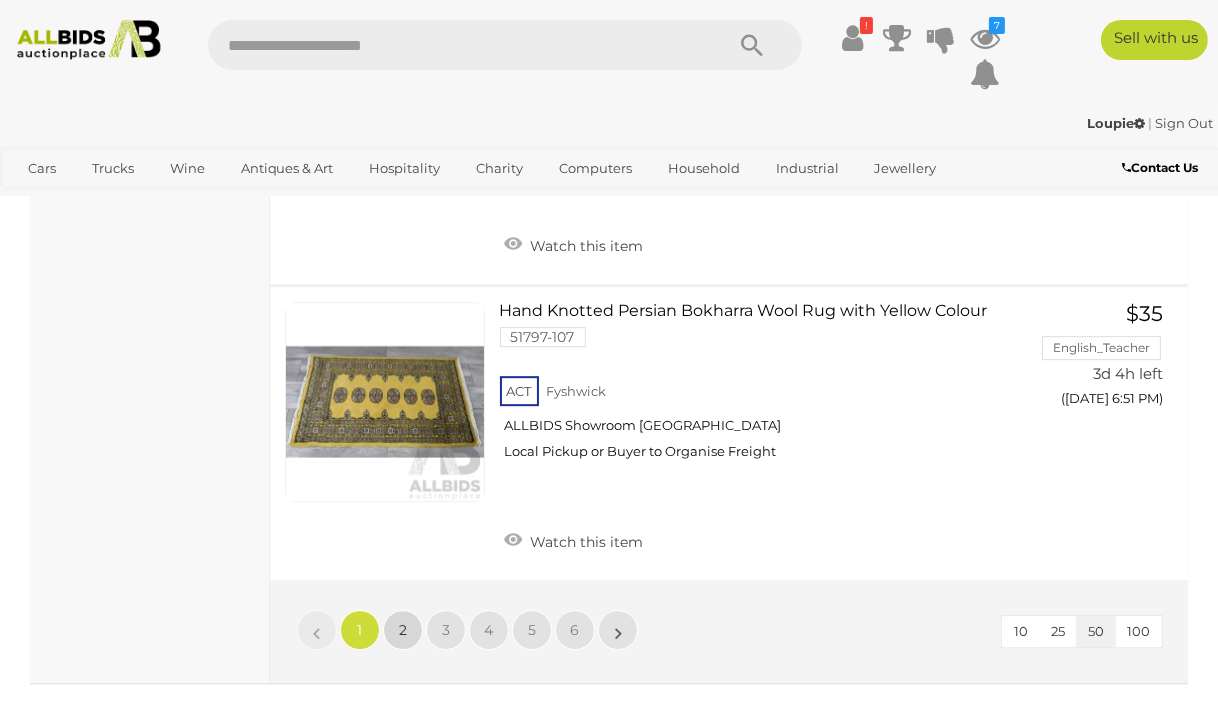 click on "2" at bounding box center (403, 630) 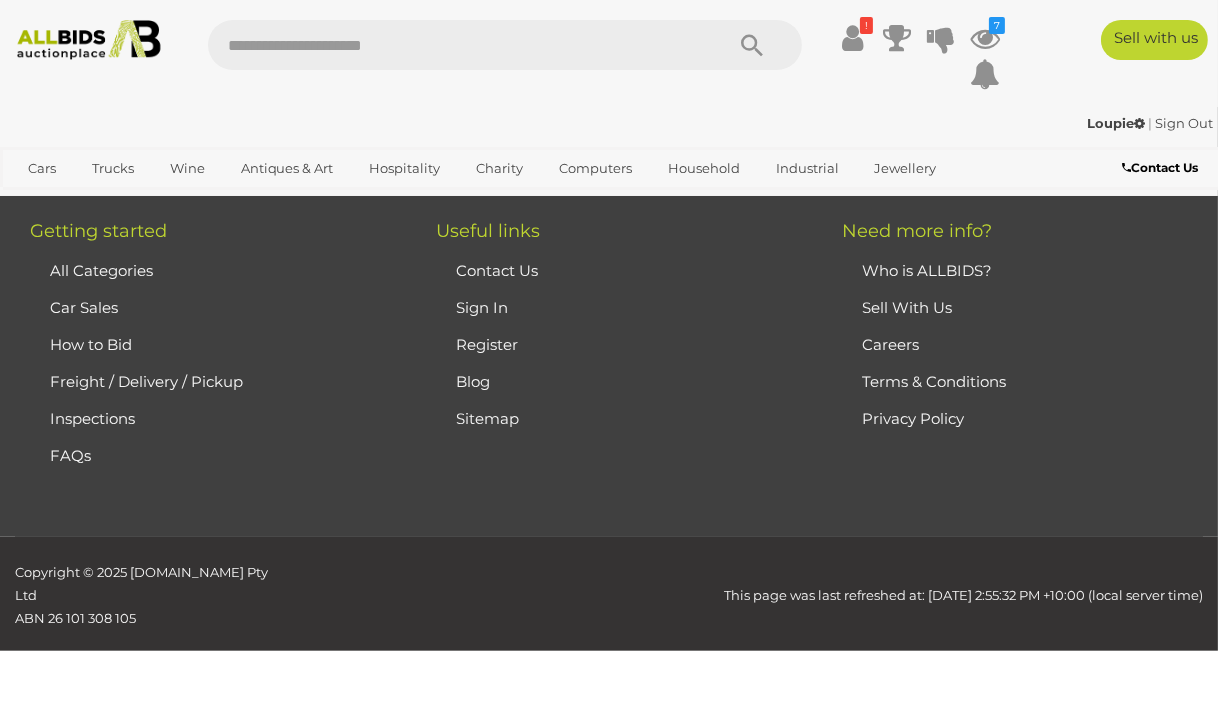 scroll, scrollTop: 336, scrollLeft: 0, axis: vertical 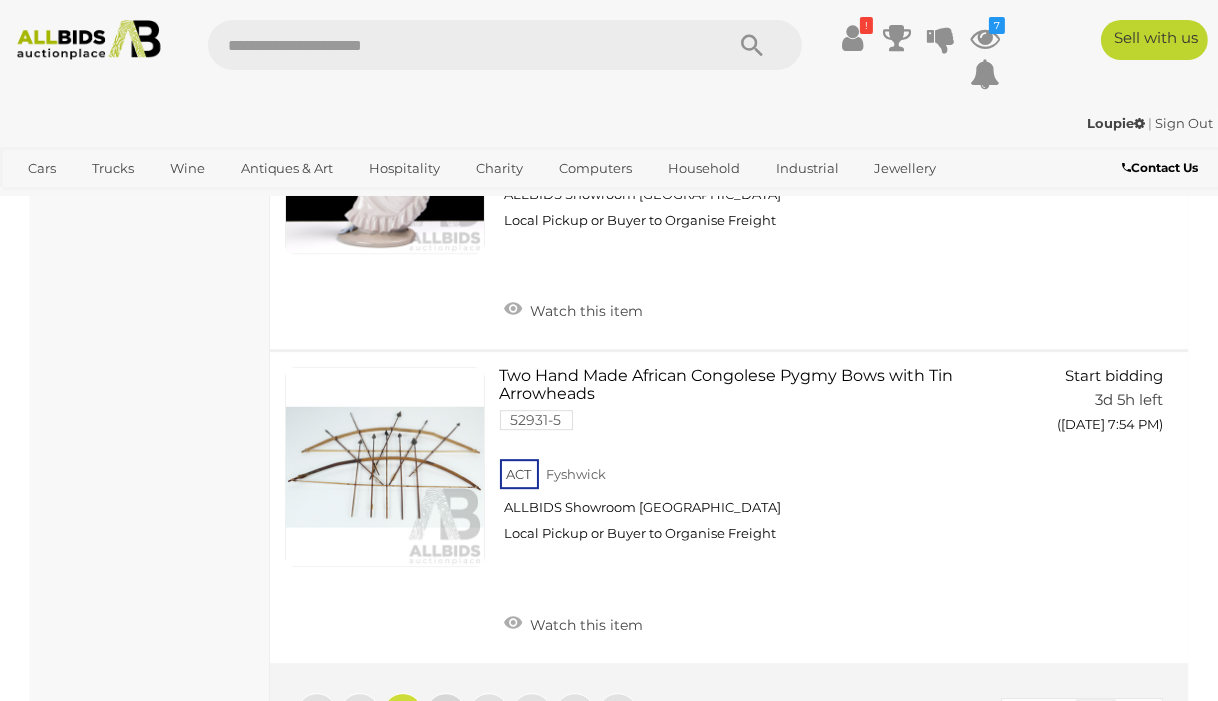 click on "3" at bounding box center [446, 713] 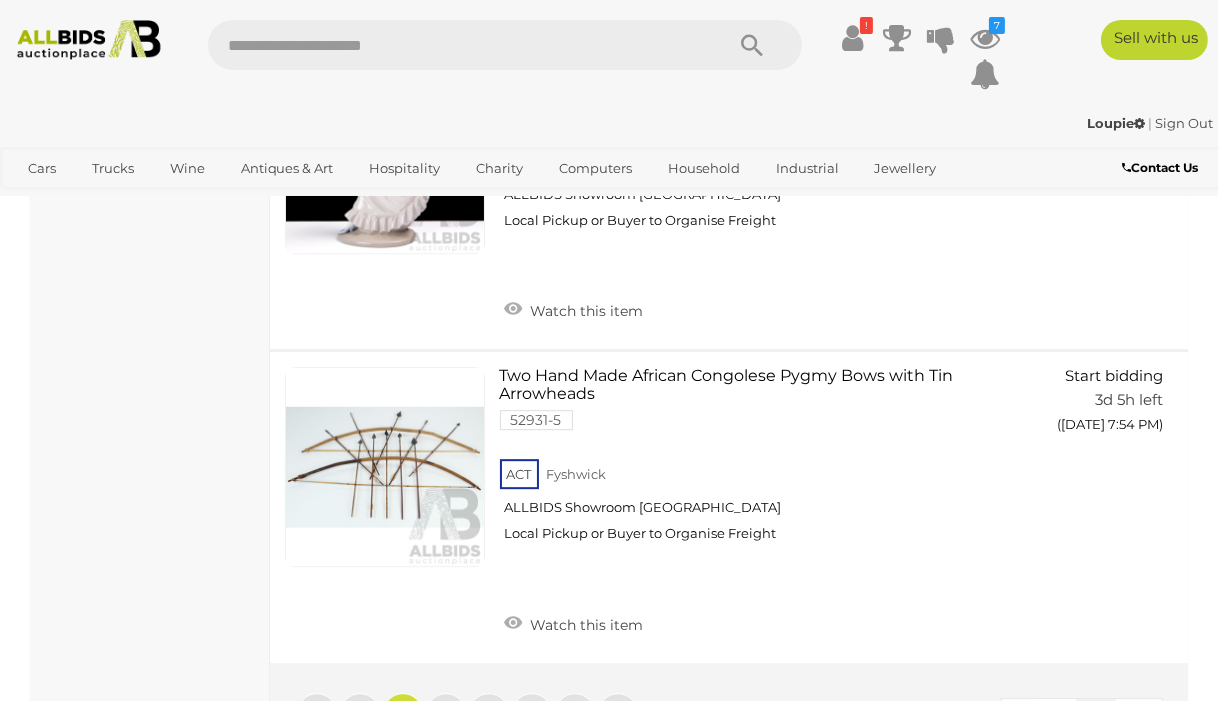 scroll, scrollTop: 336, scrollLeft: 0, axis: vertical 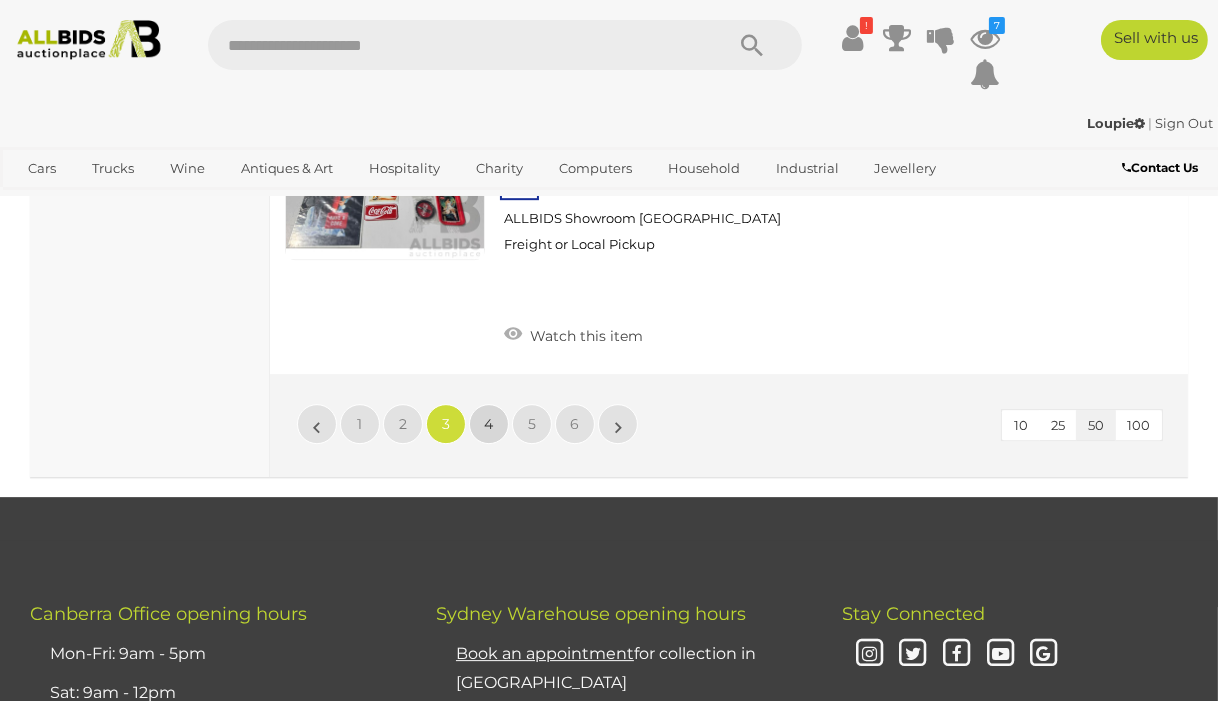 click on "4" at bounding box center (489, 424) 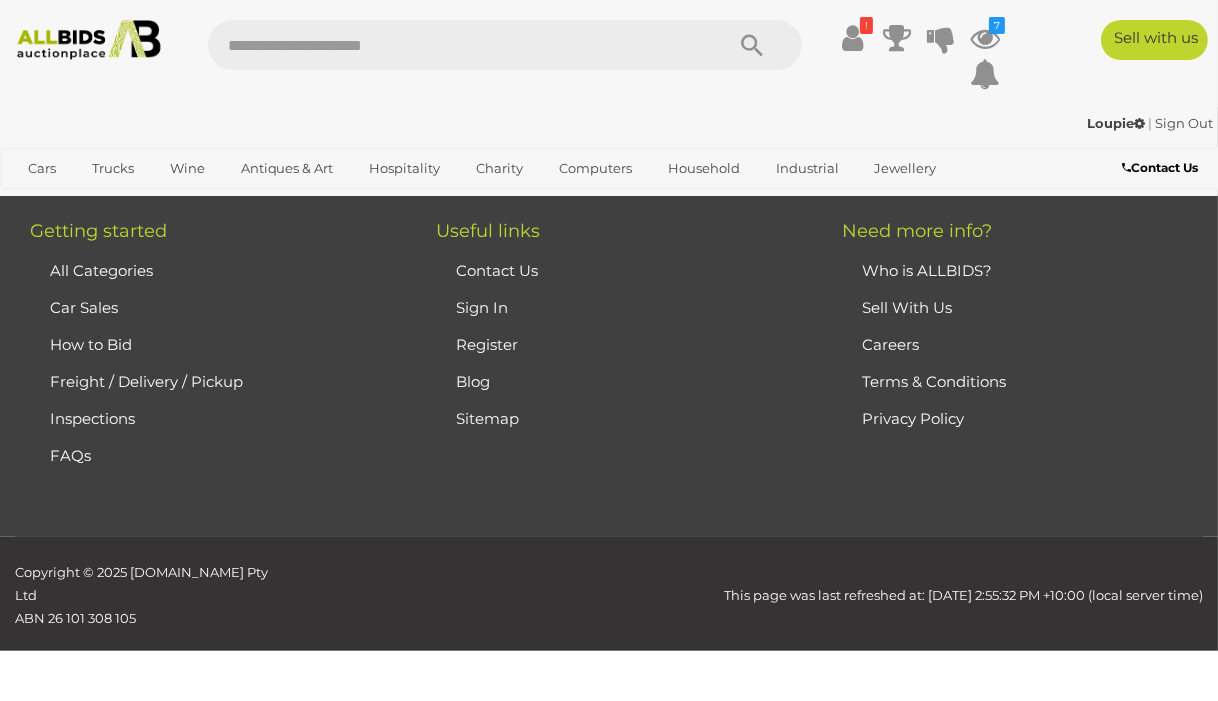 scroll, scrollTop: 336, scrollLeft: 0, axis: vertical 